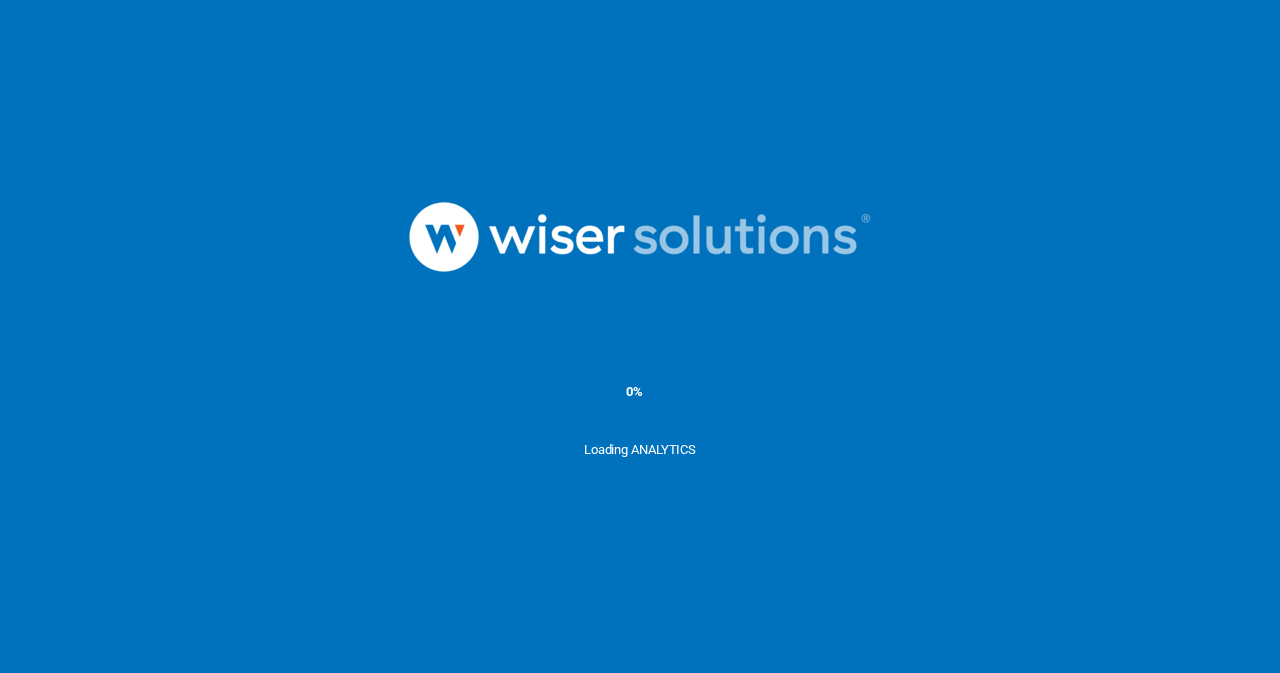 scroll, scrollTop: 0, scrollLeft: 0, axis: both 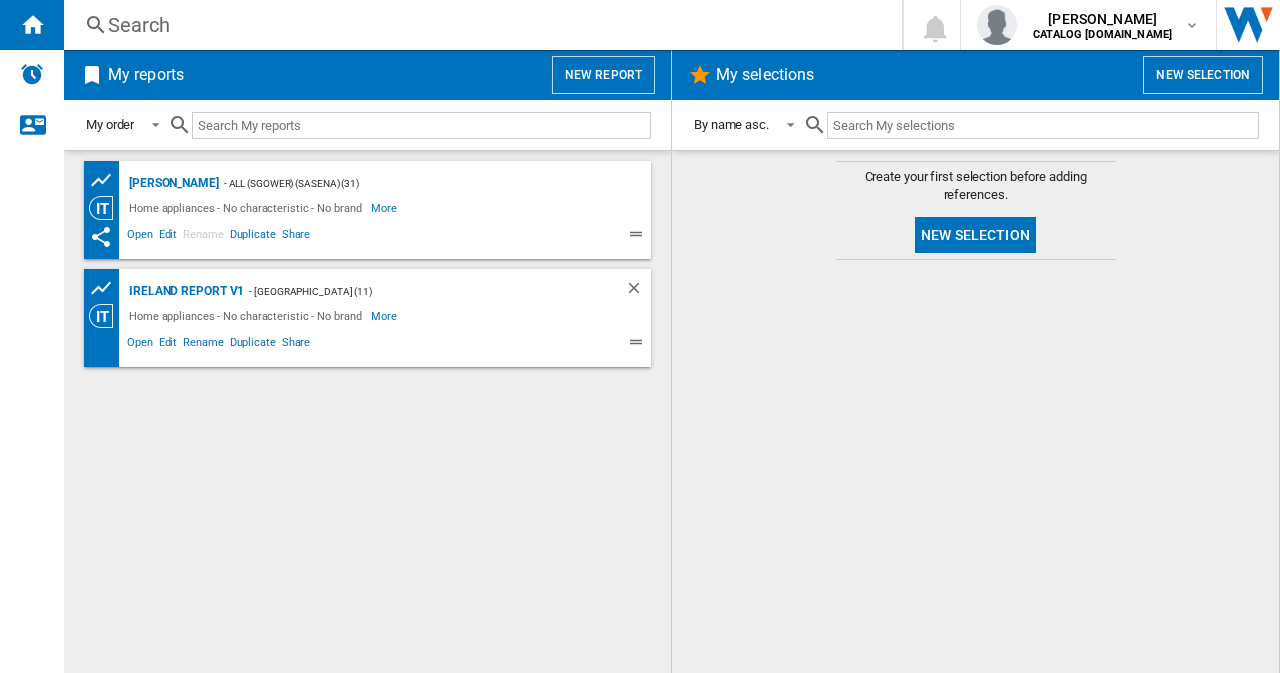 click on "Search" at bounding box center (479, 25) 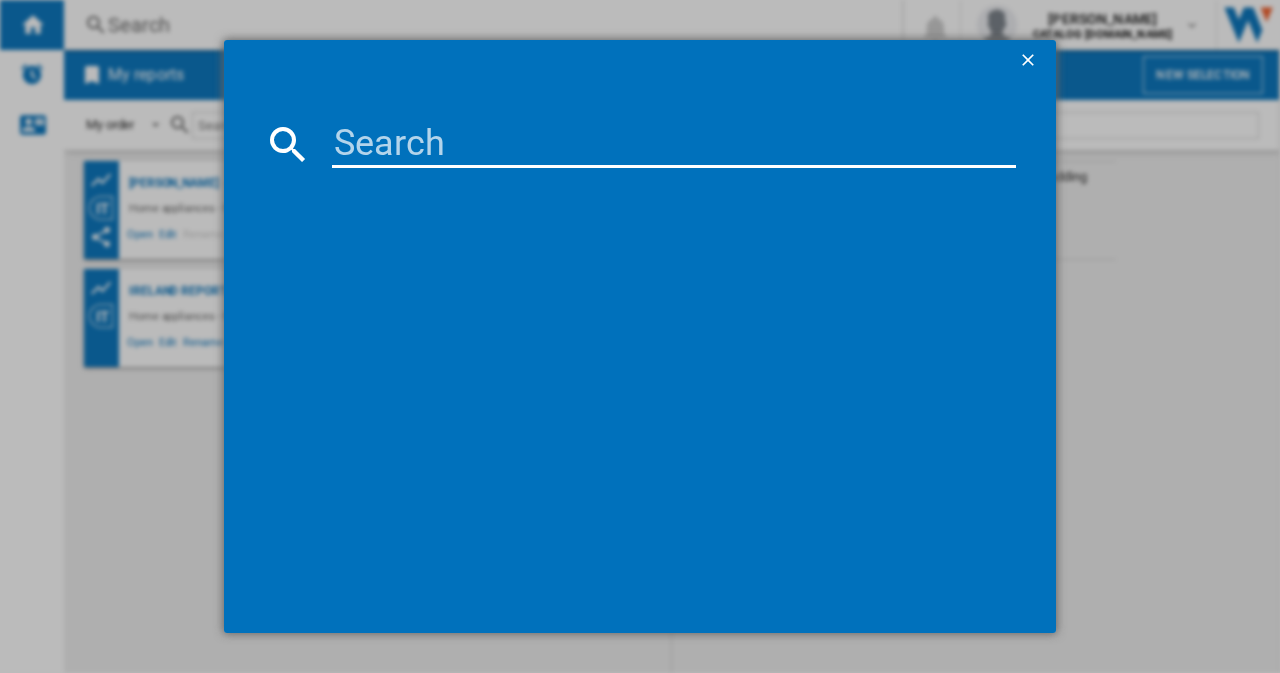click at bounding box center (674, 144) 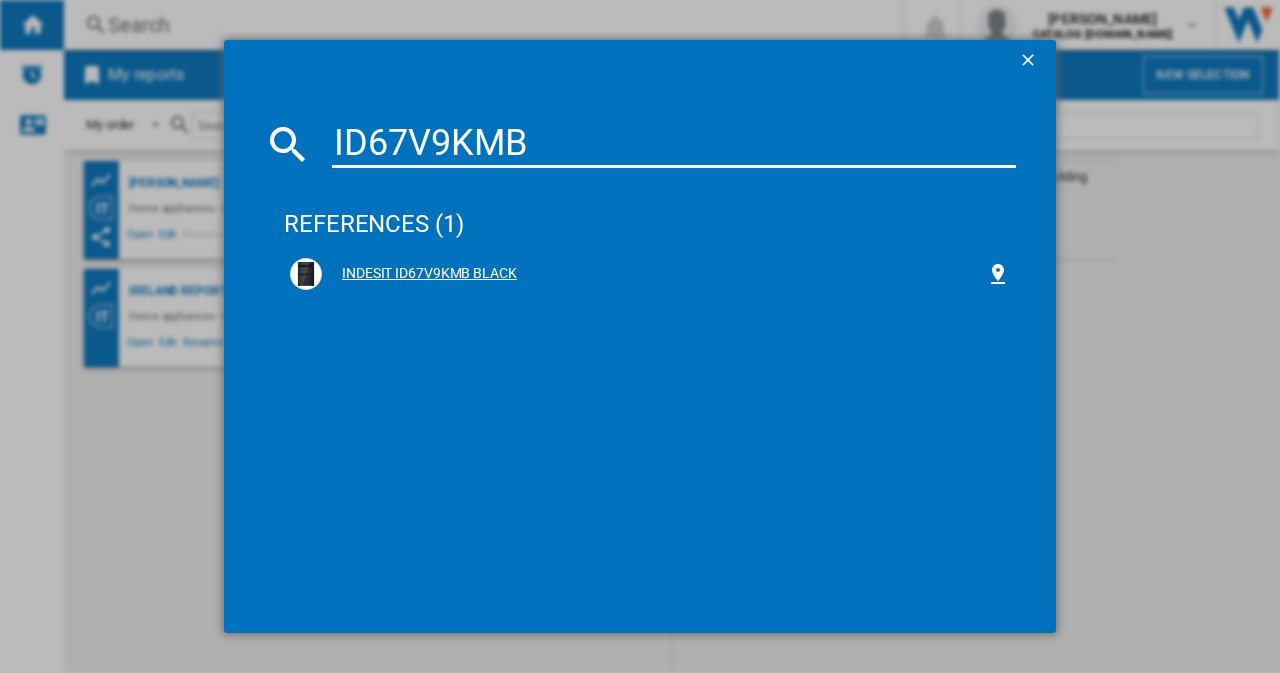 type on "ID67V9KMB" 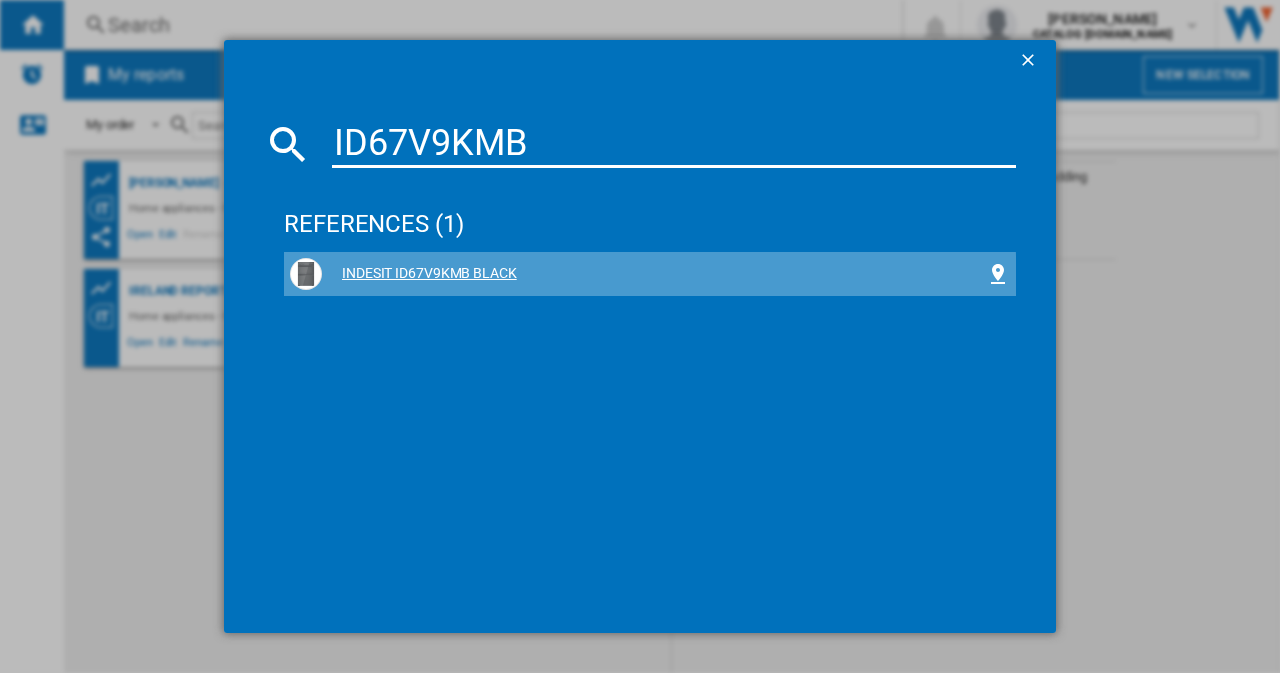 click on "INDESIT ID67V9KMB BLACK" at bounding box center (654, 274) 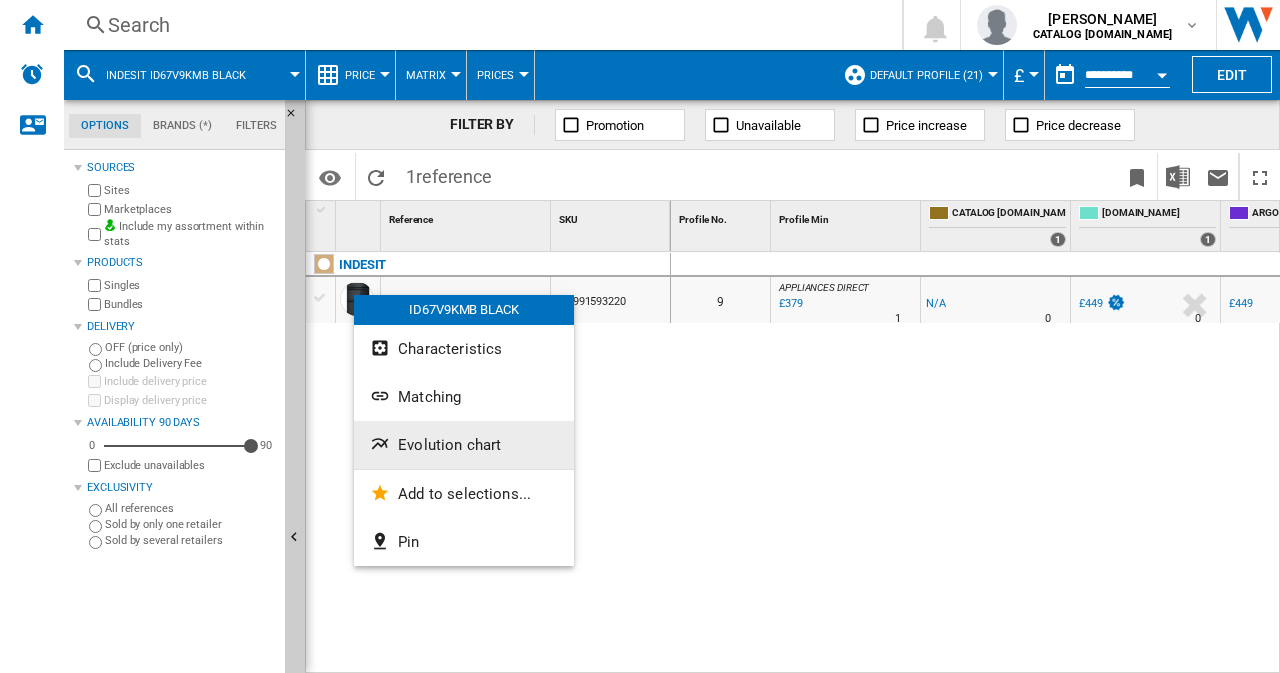 click on "Evolution chart" at bounding box center [449, 445] 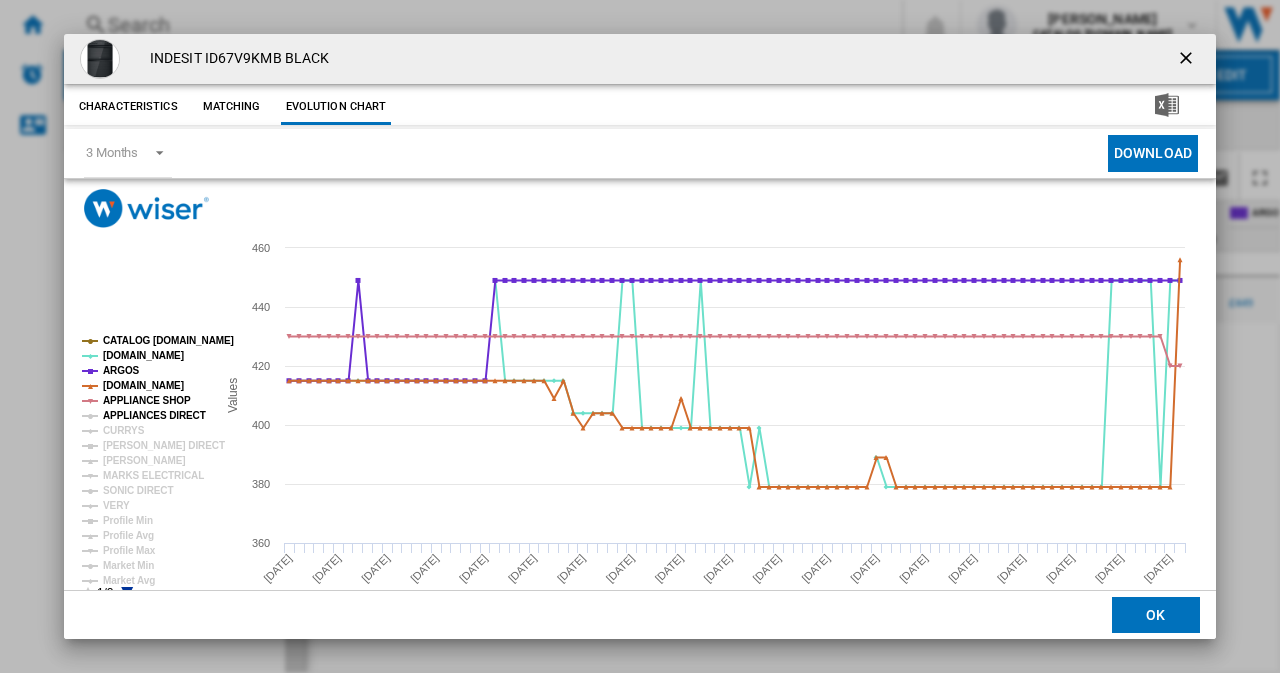 click on "APPLIANCES DIRECT" 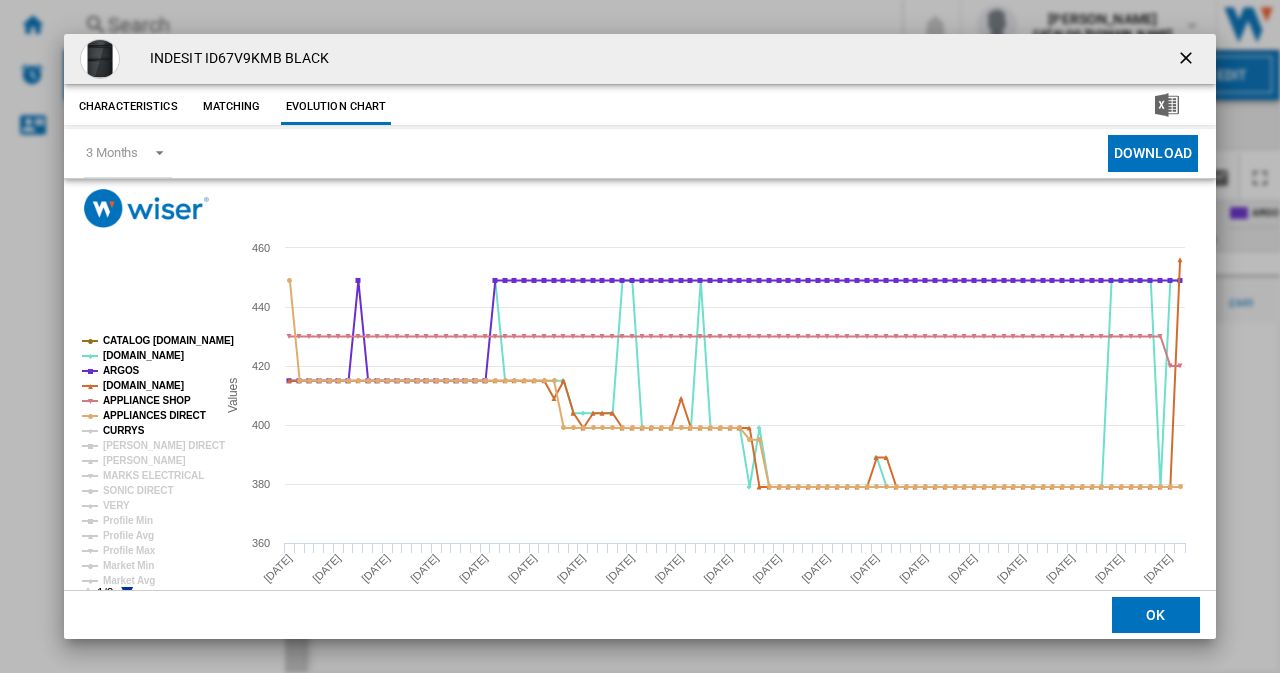 click on "CURRYS" 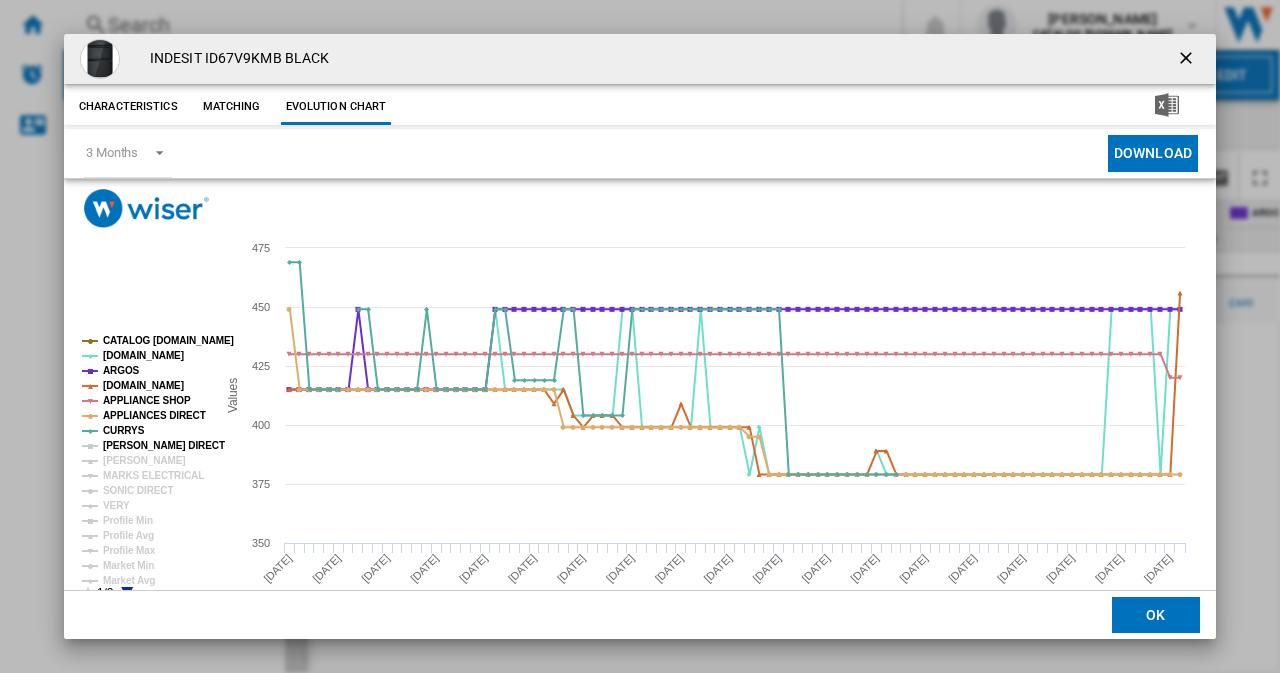 click on "[PERSON_NAME] DIRECT" 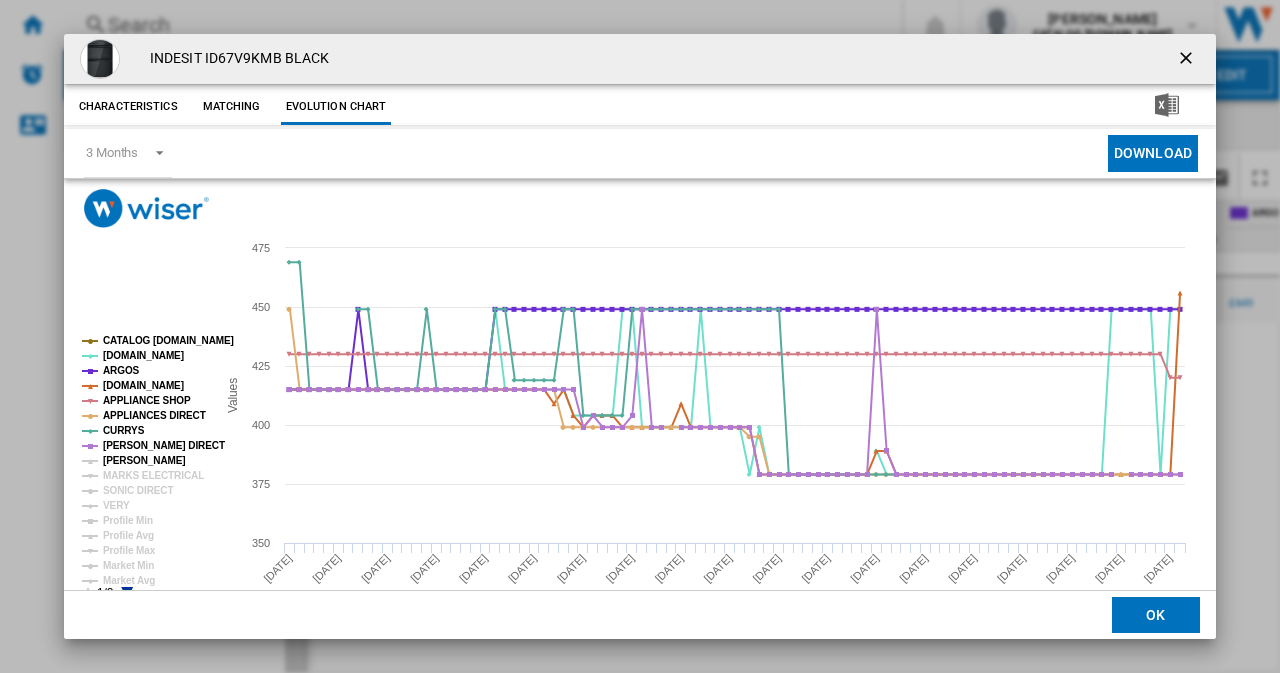 click on "[PERSON_NAME]" 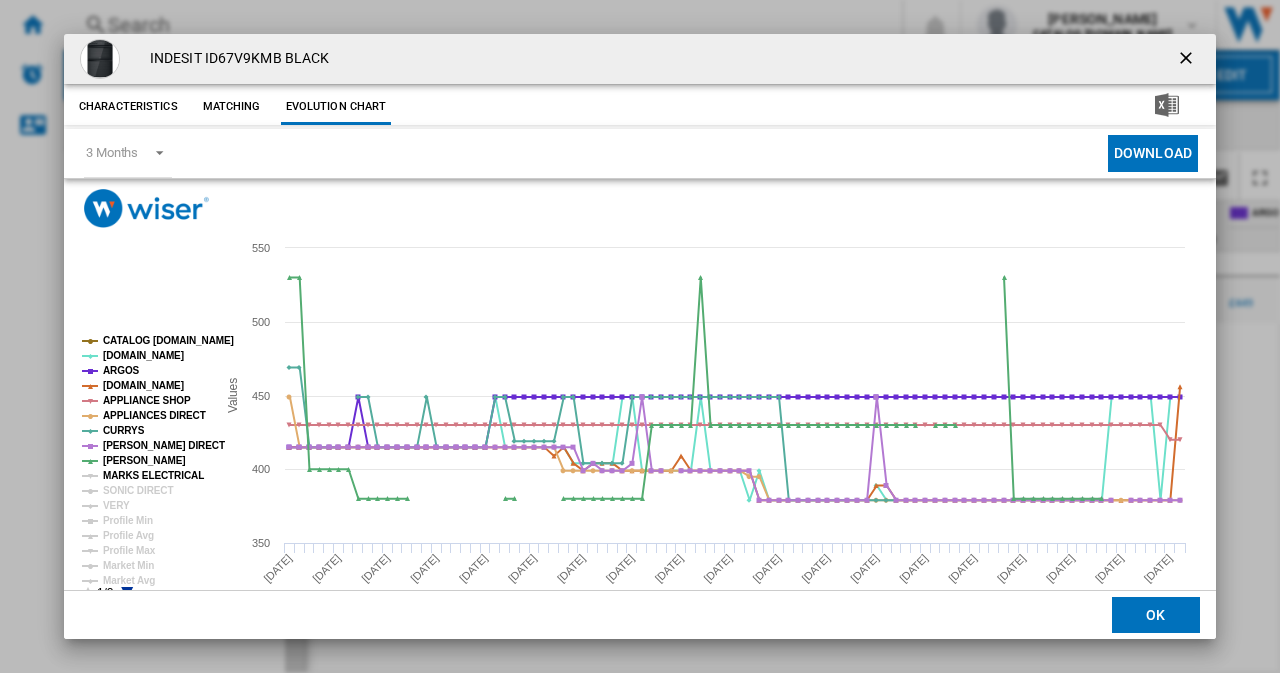 click on "MARKS ELECTRICAL" 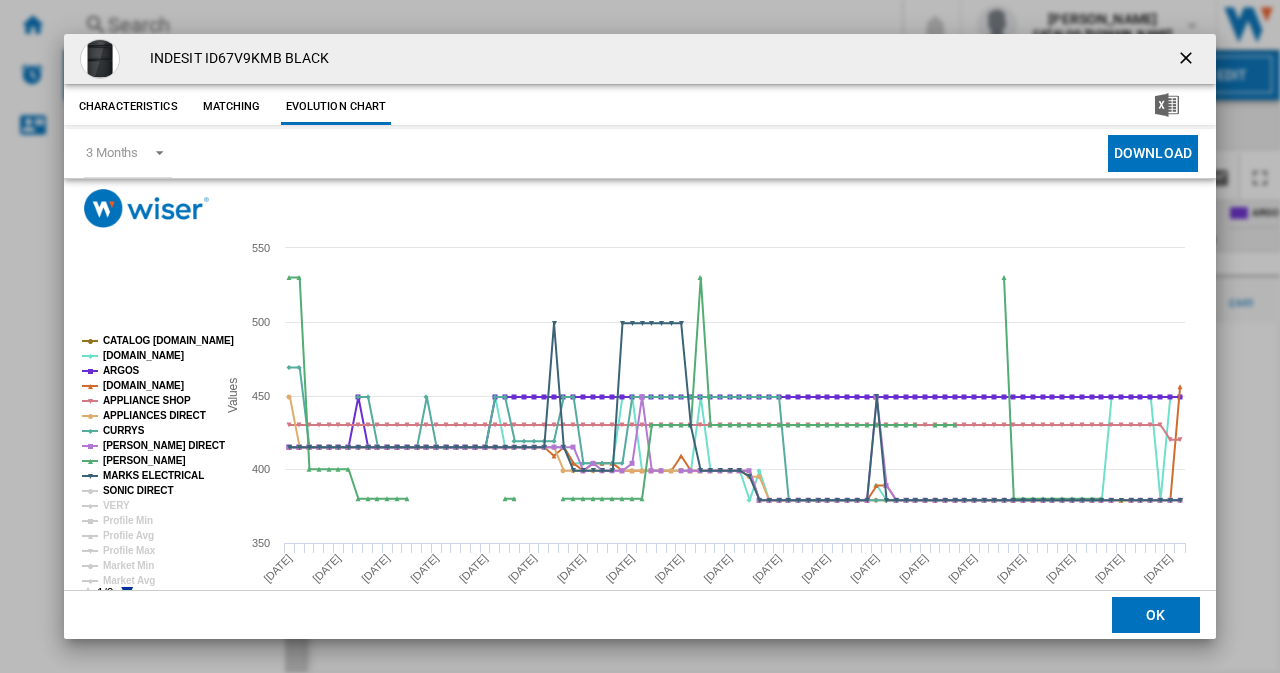 click on "SONIC DIRECT" 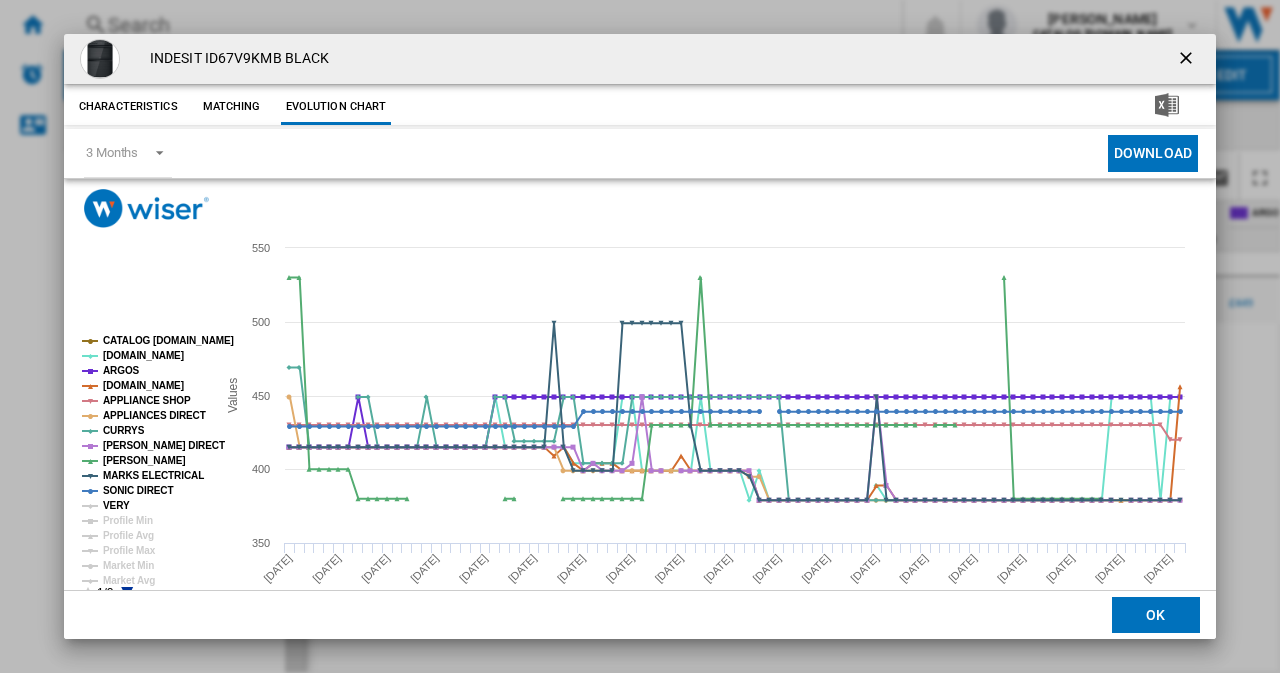 click on "VERY" 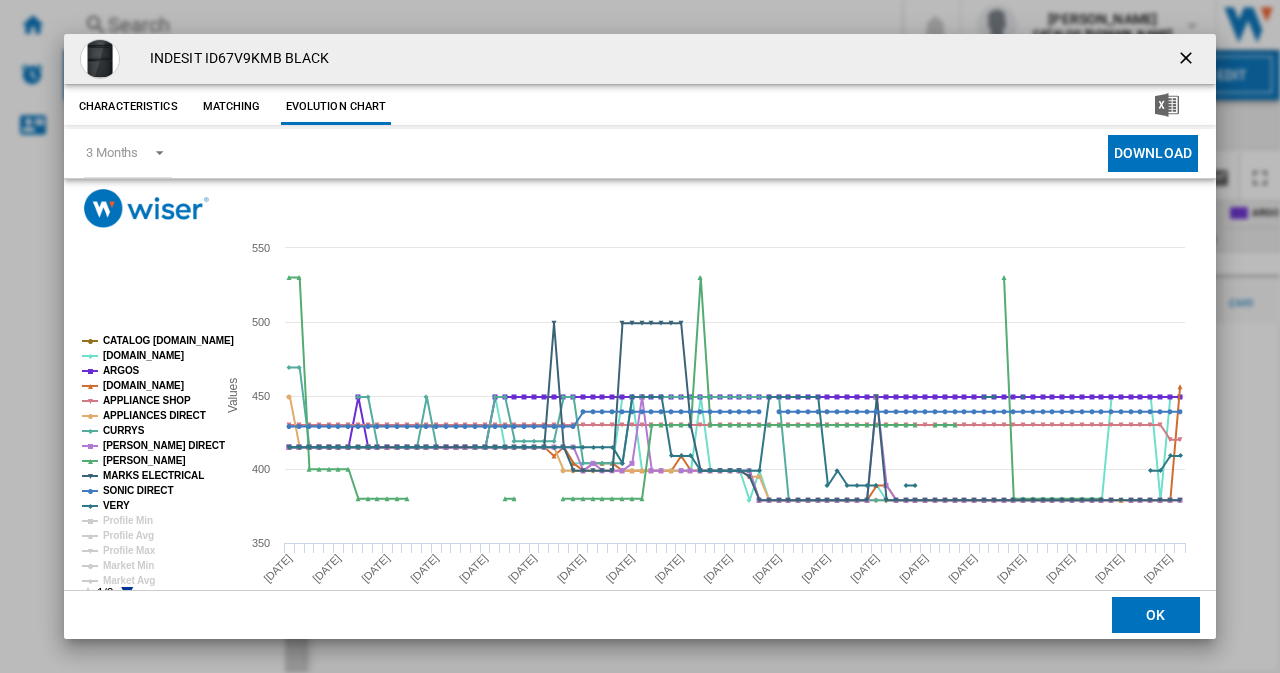 click at bounding box center [1188, 60] 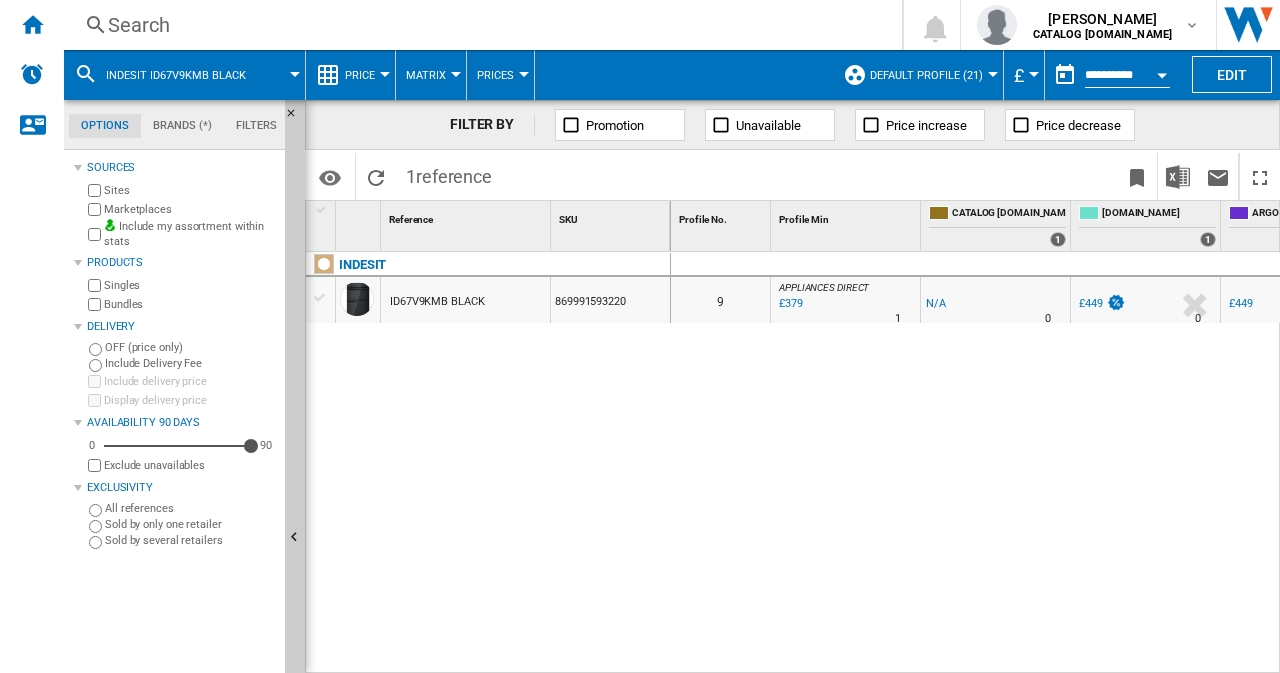 click on "Search" at bounding box center [479, 25] 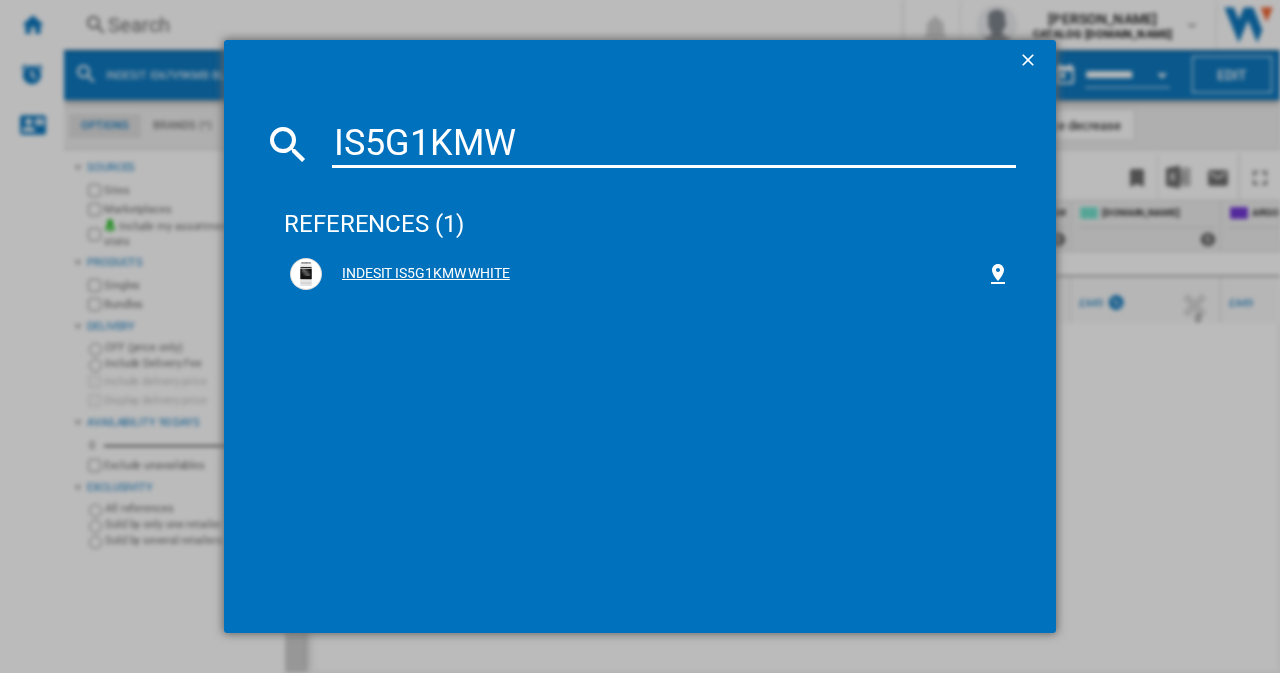 type on "IS5G1KMW" 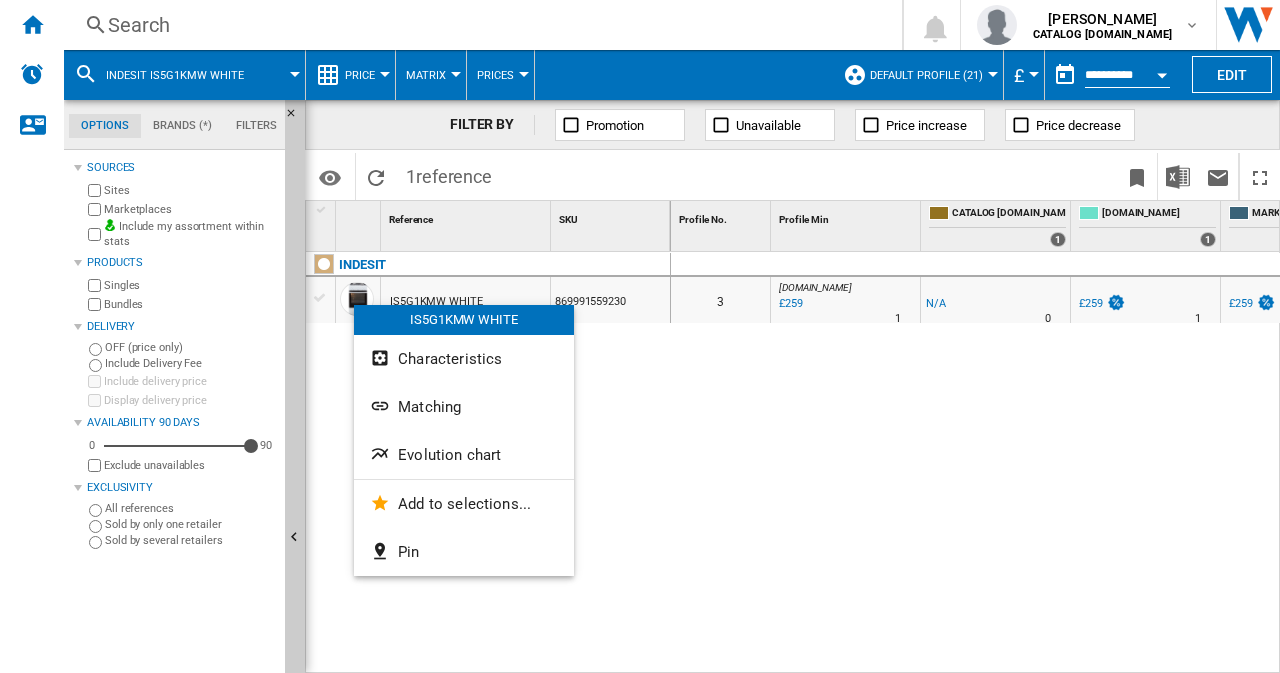 click on "Evolution chart" at bounding box center (449, 455) 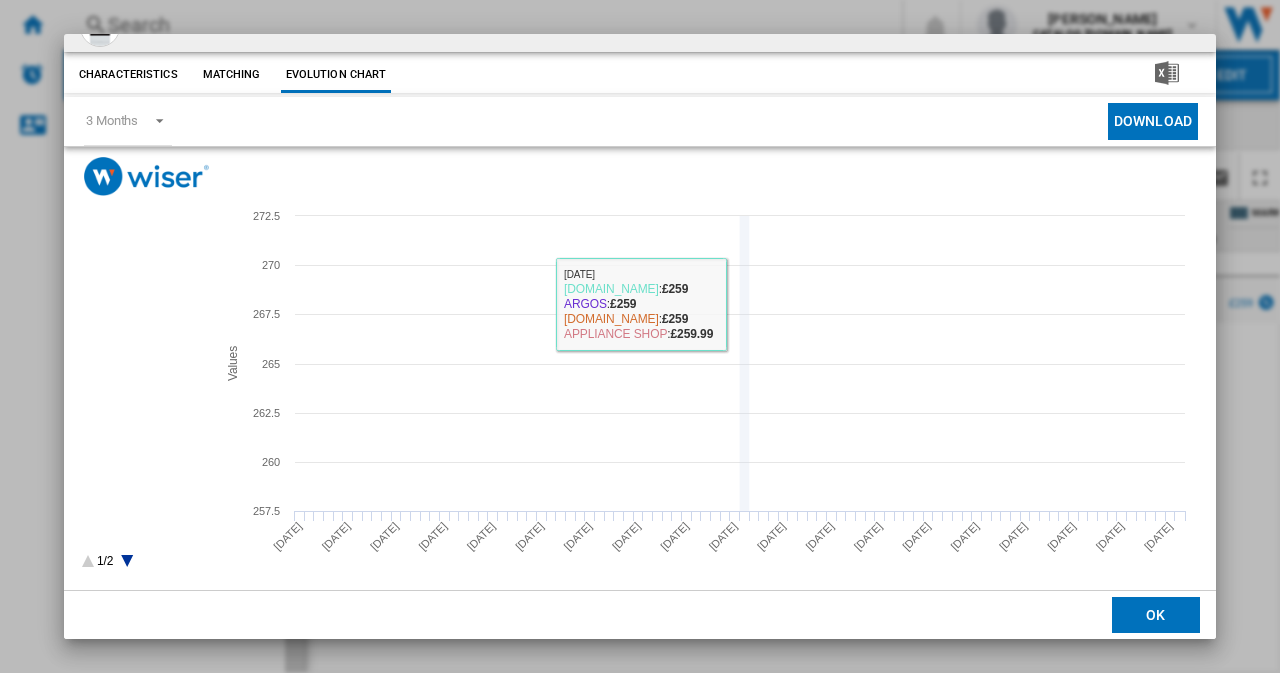 scroll, scrollTop: 38, scrollLeft: 0, axis: vertical 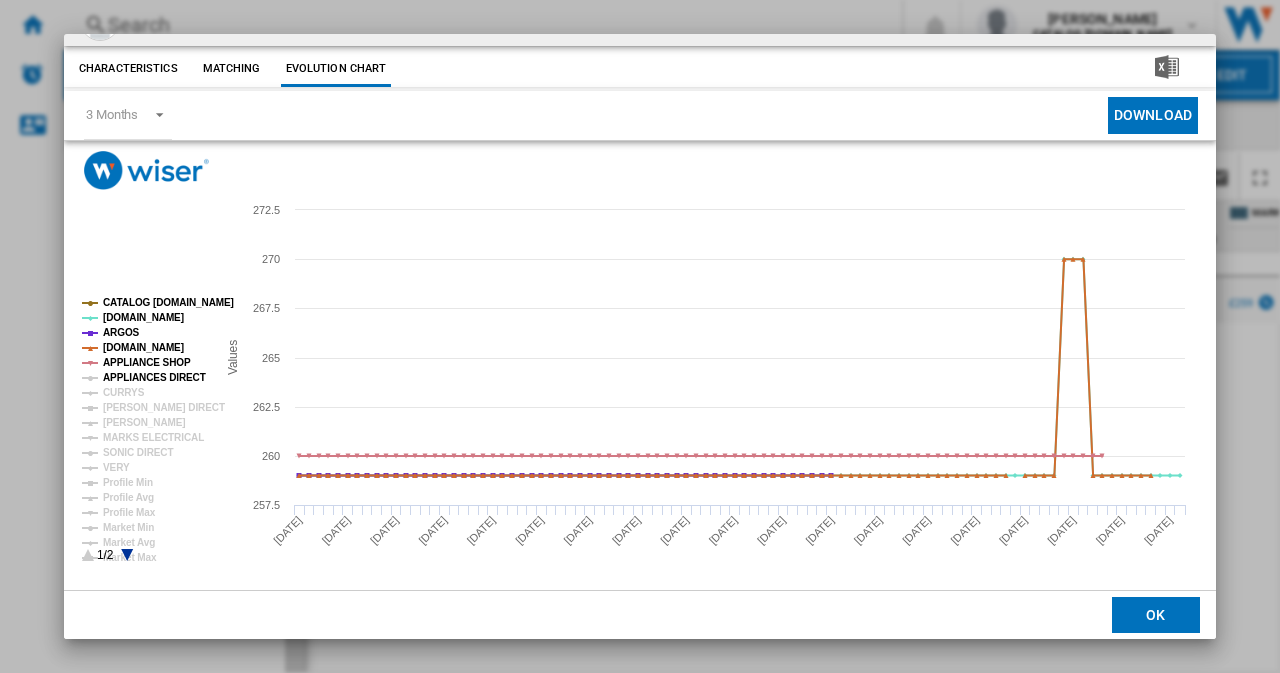 click on "APPLIANCES DIRECT" 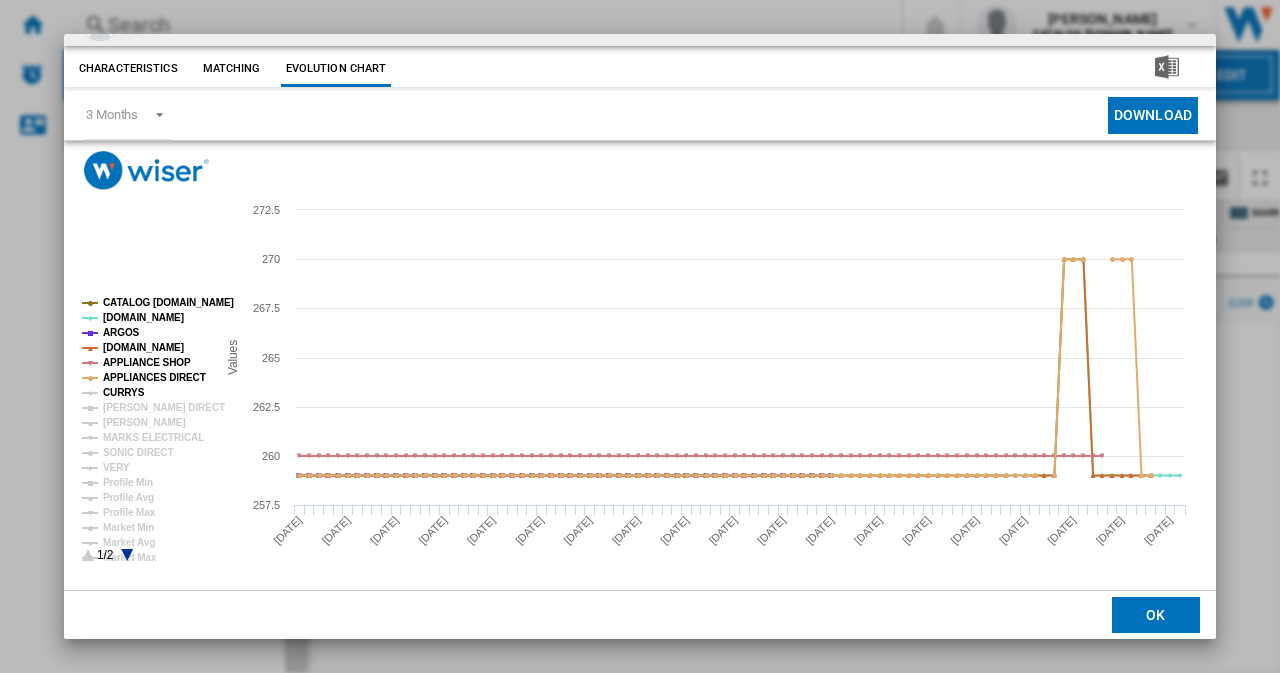 click on "CURRYS" 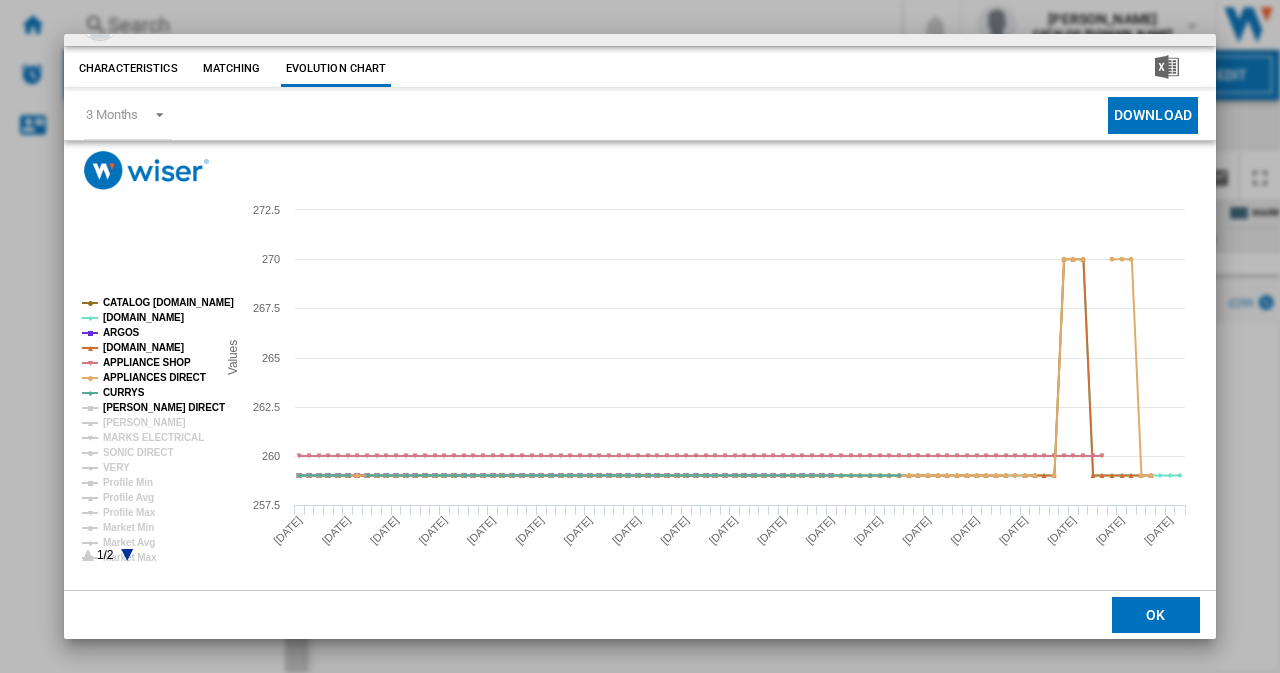 click on "[PERSON_NAME] DIRECT" 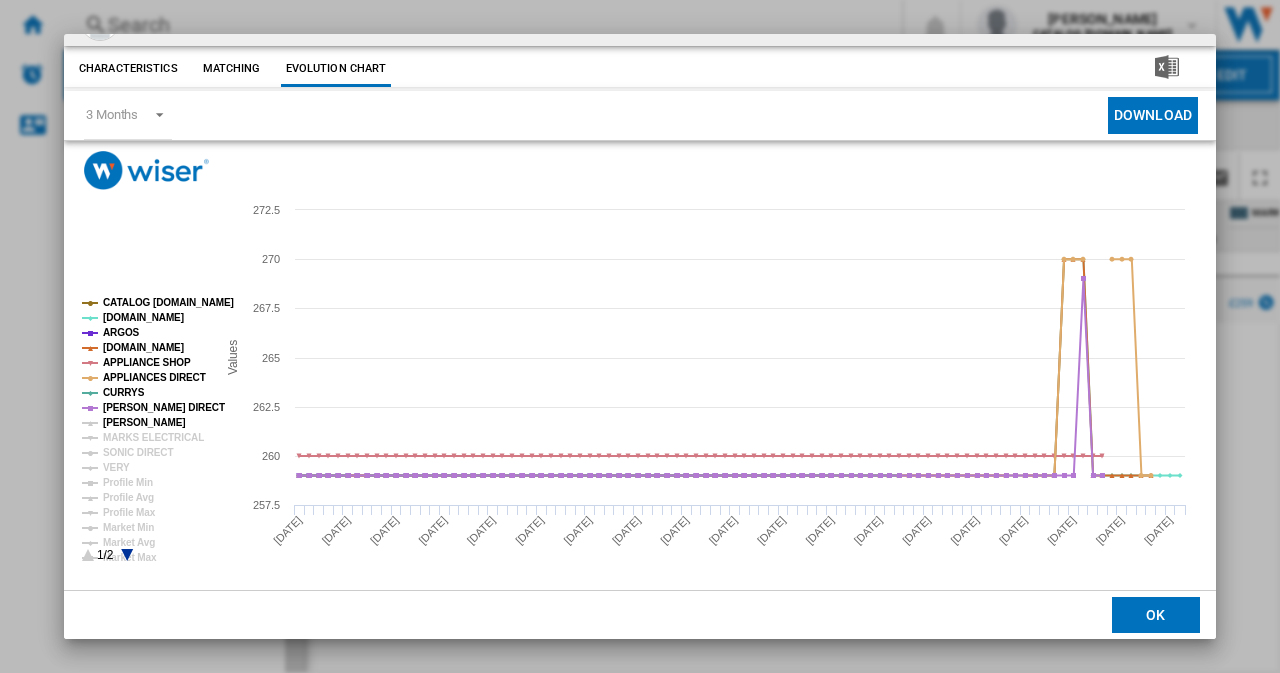 click on "[PERSON_NAME]" 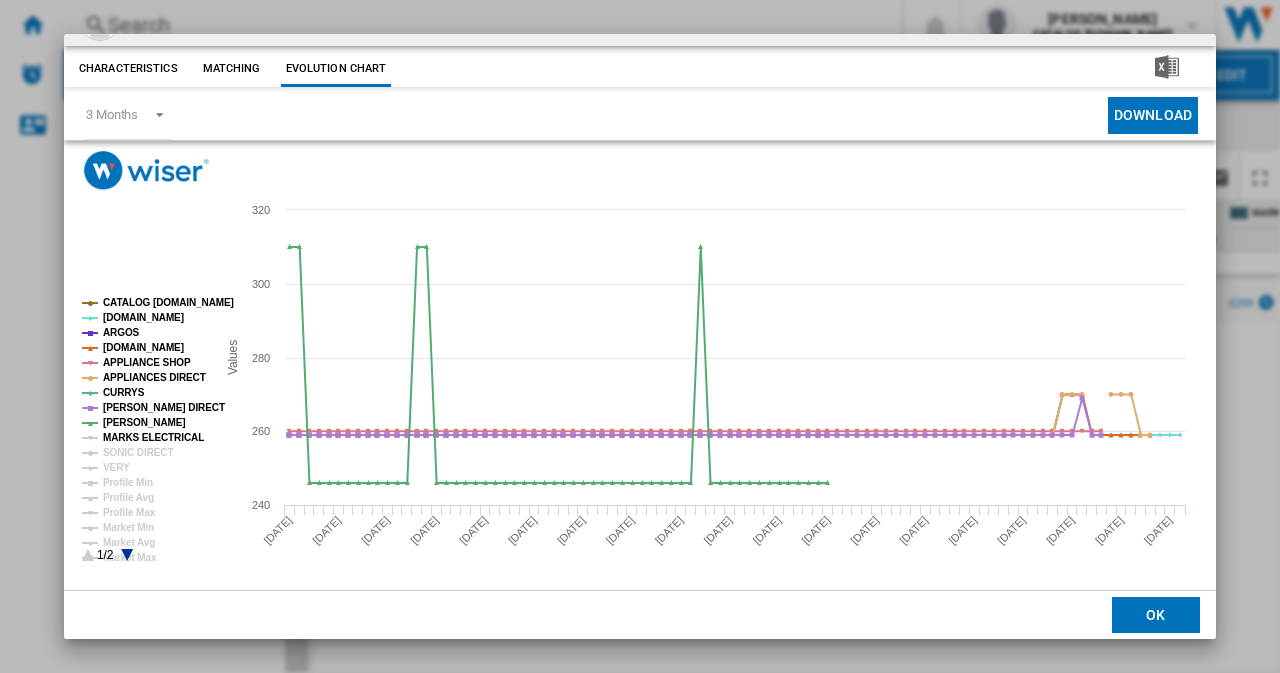 click on "MARKS ELECTRICAL" 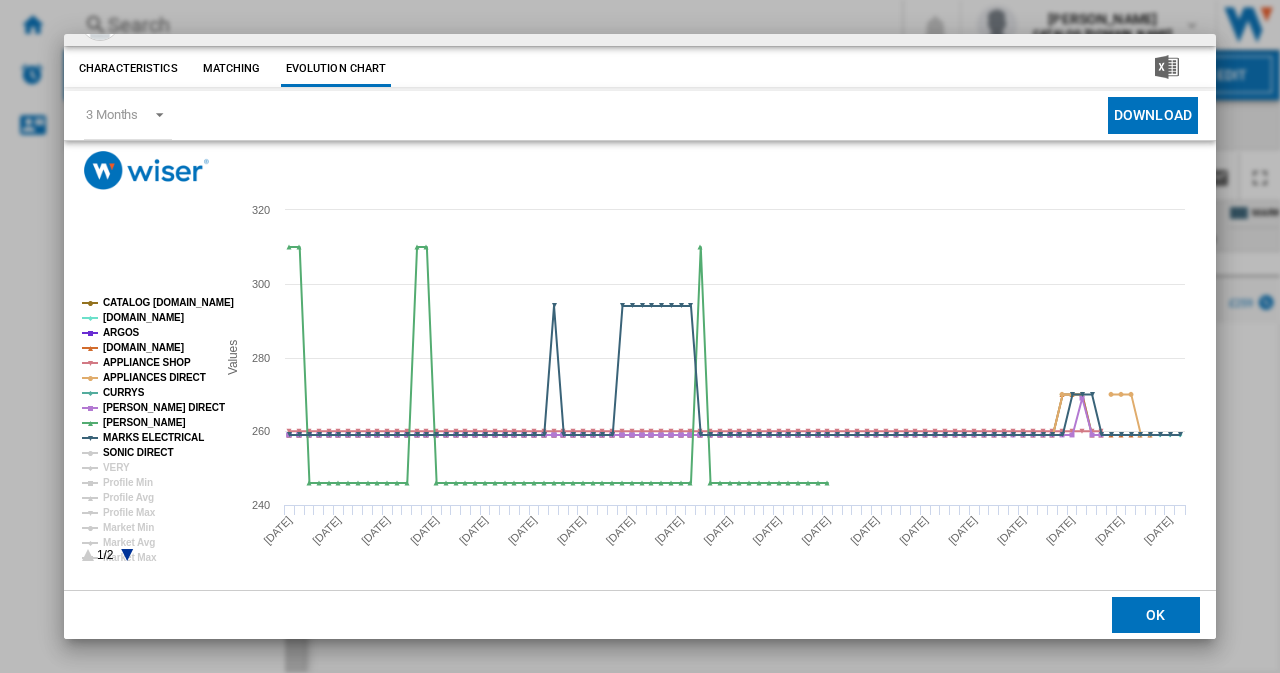 click on "SONIC DIRECT" 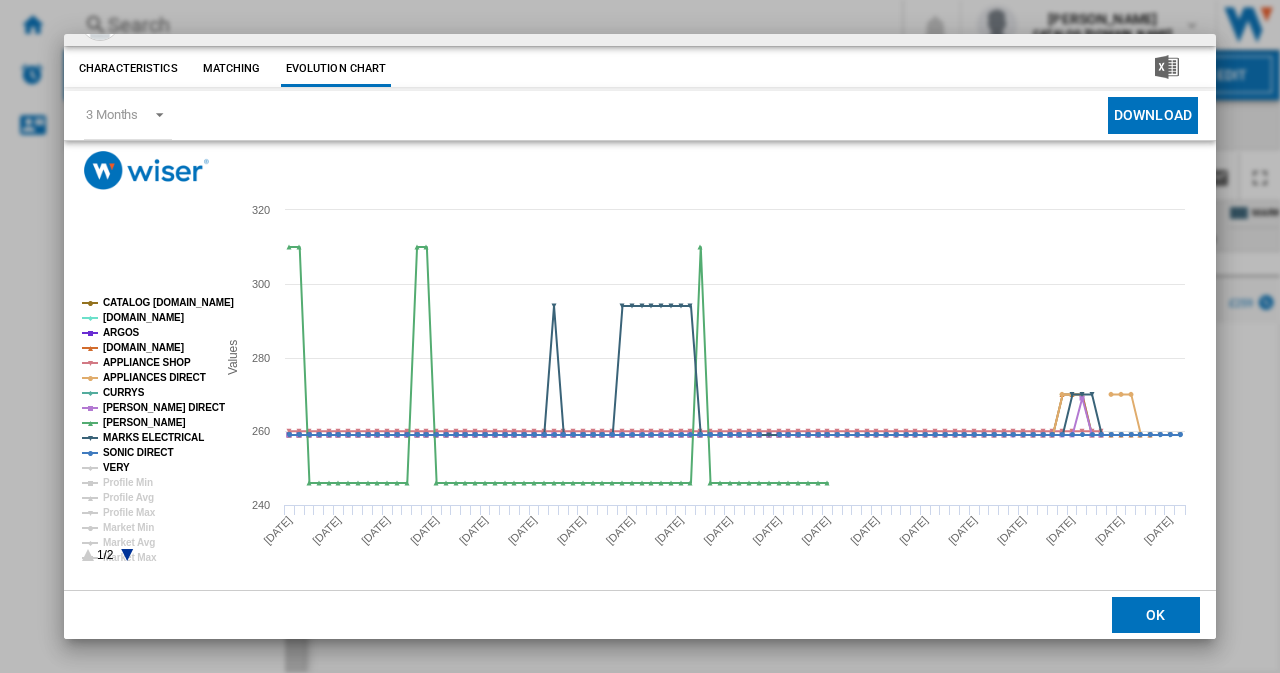 click on "VERY" 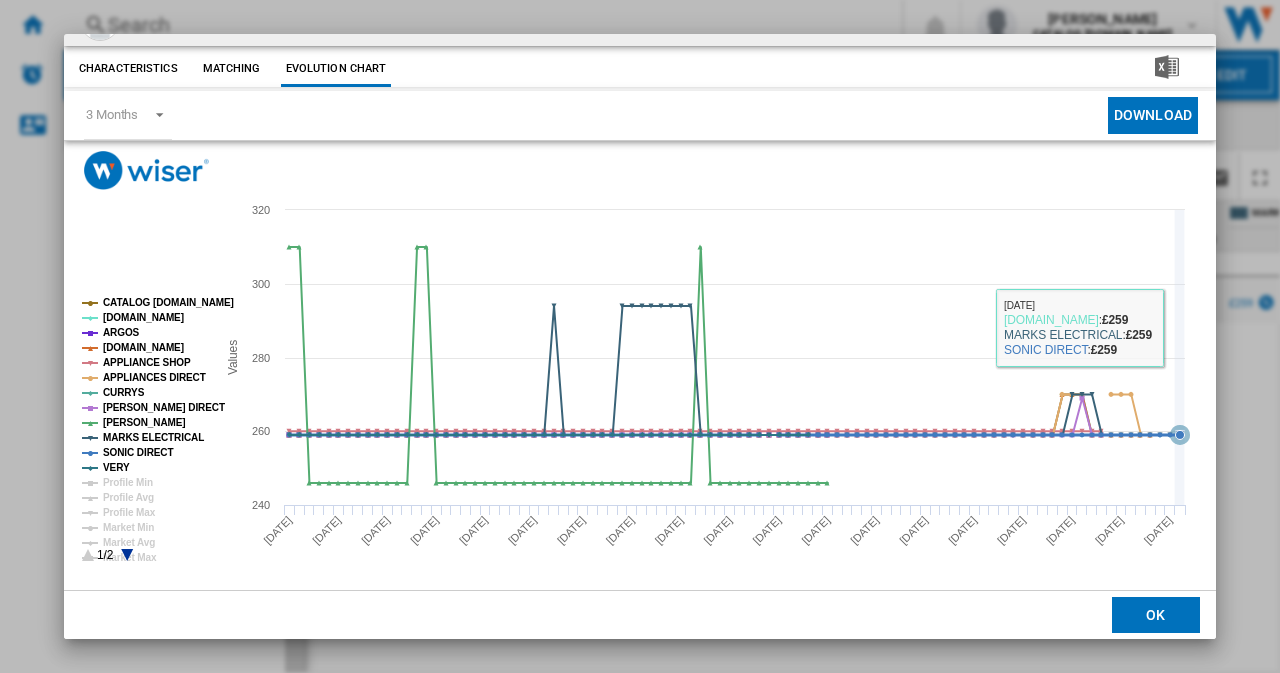type 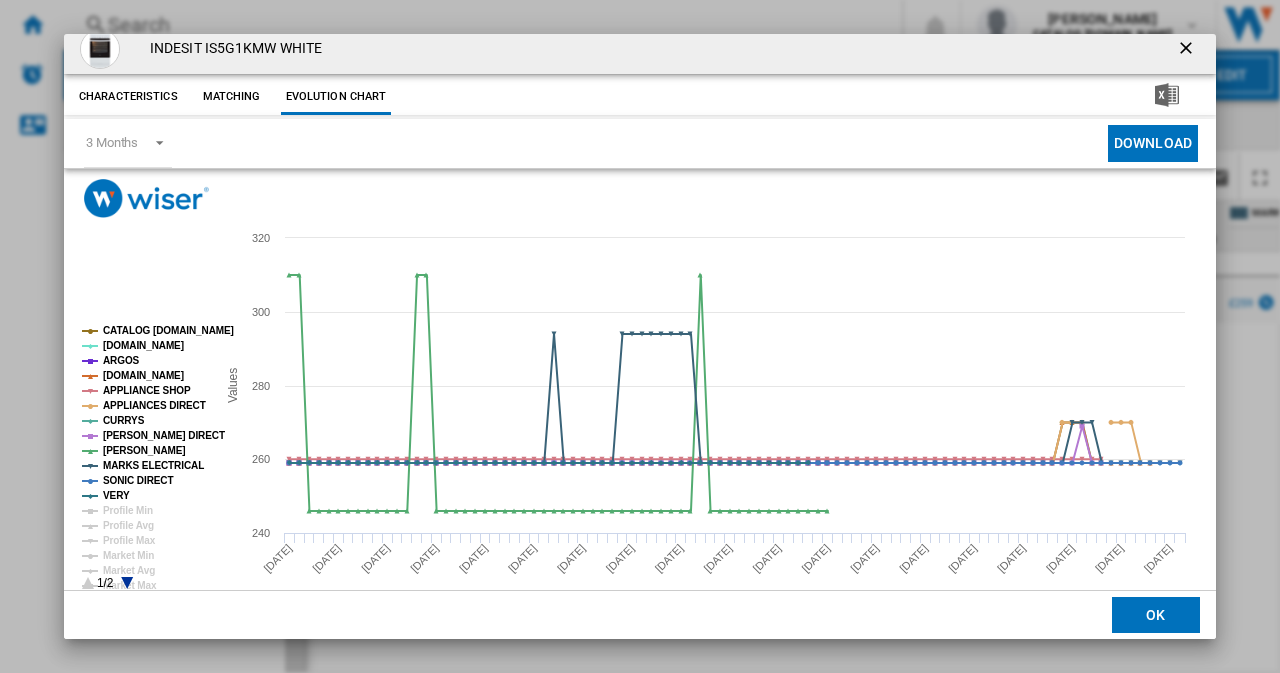 scroll, scrollTop: 0, scrollLeft: 0, axis: both 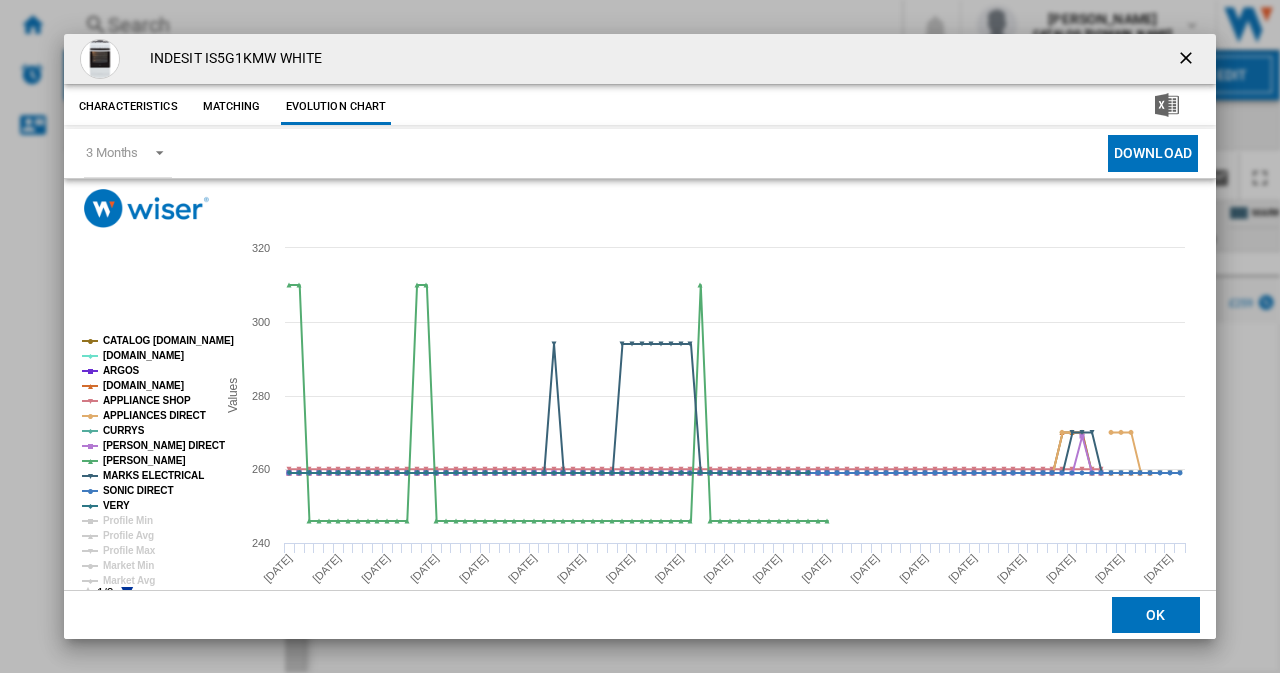 click at bounding box center [1188, 60] 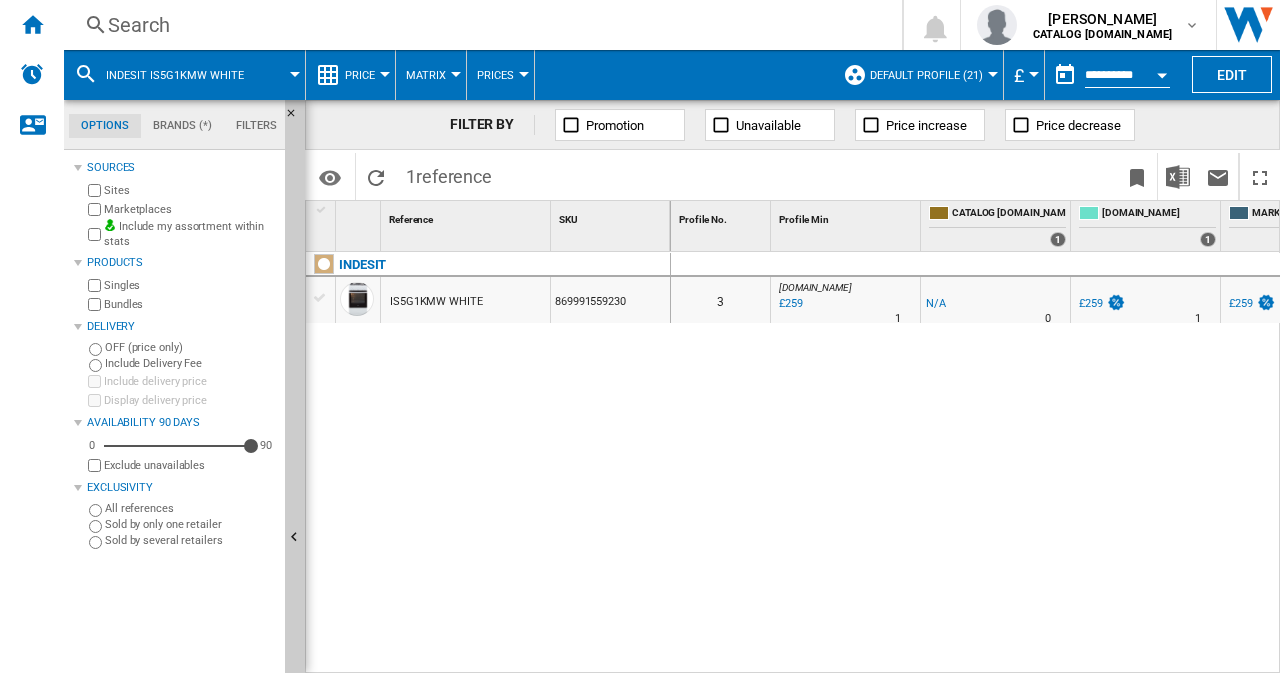 click on "Search" at bounding box center (479, 25) 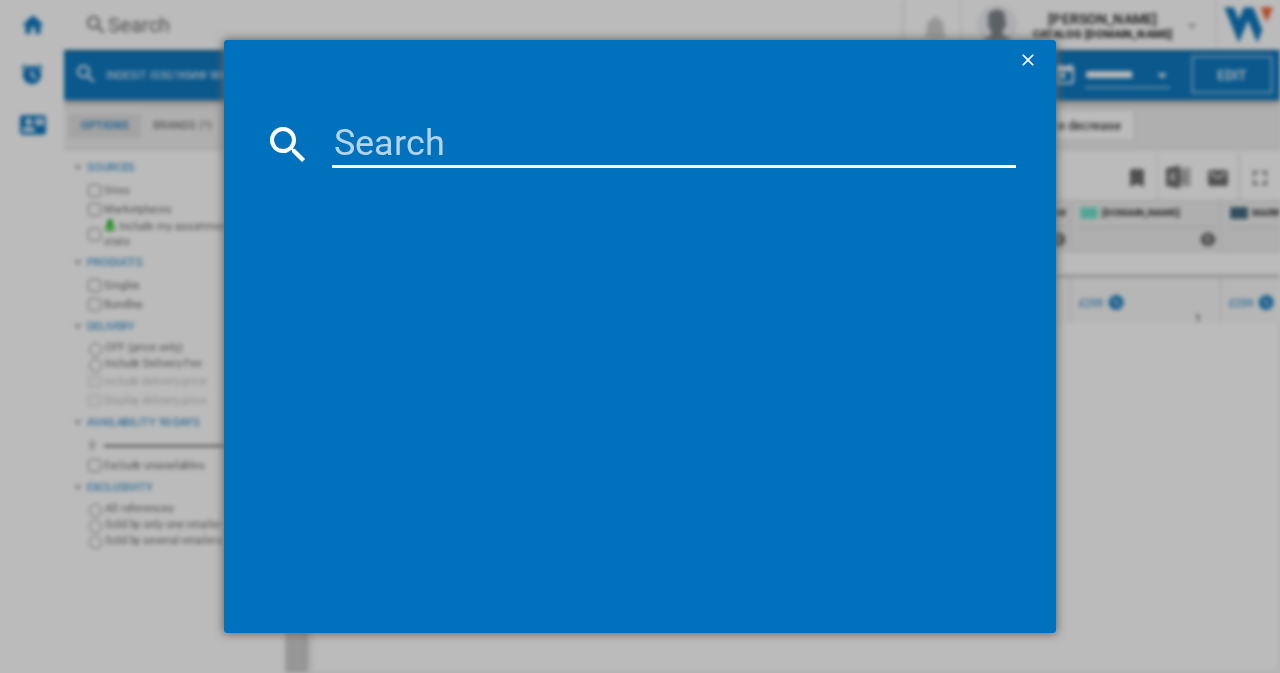 click at bounding box center [674, 144] 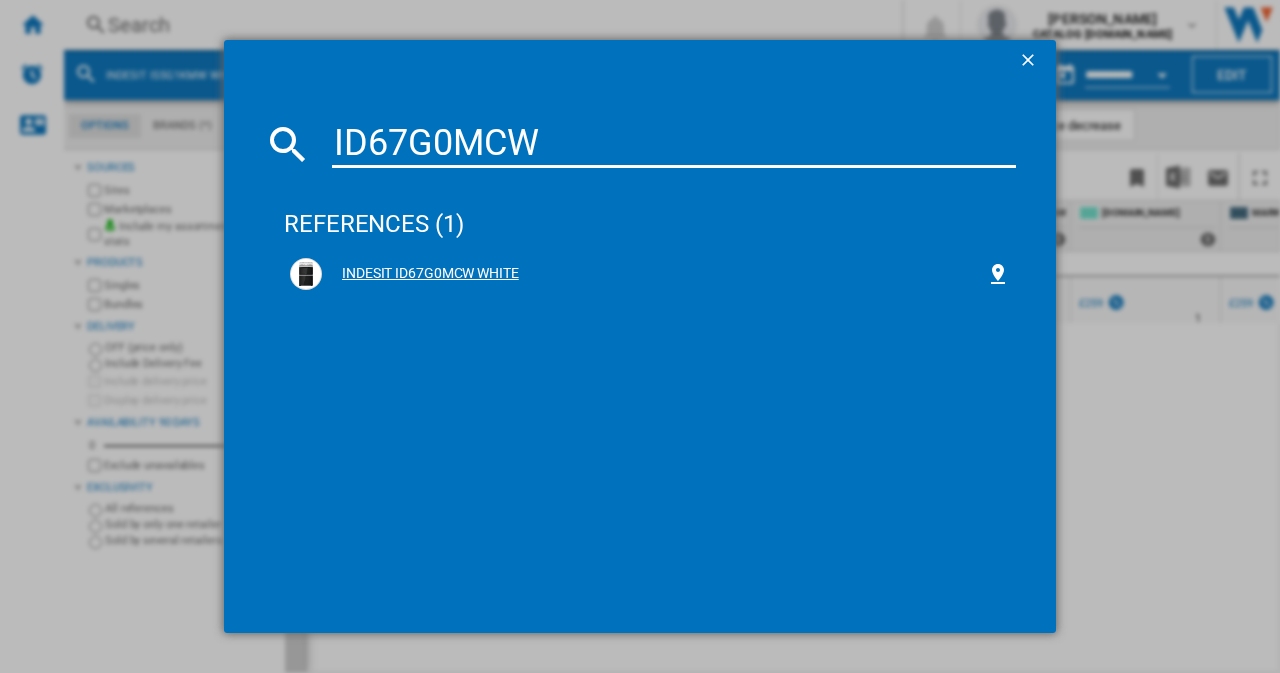 type on "ID67G0MCW" 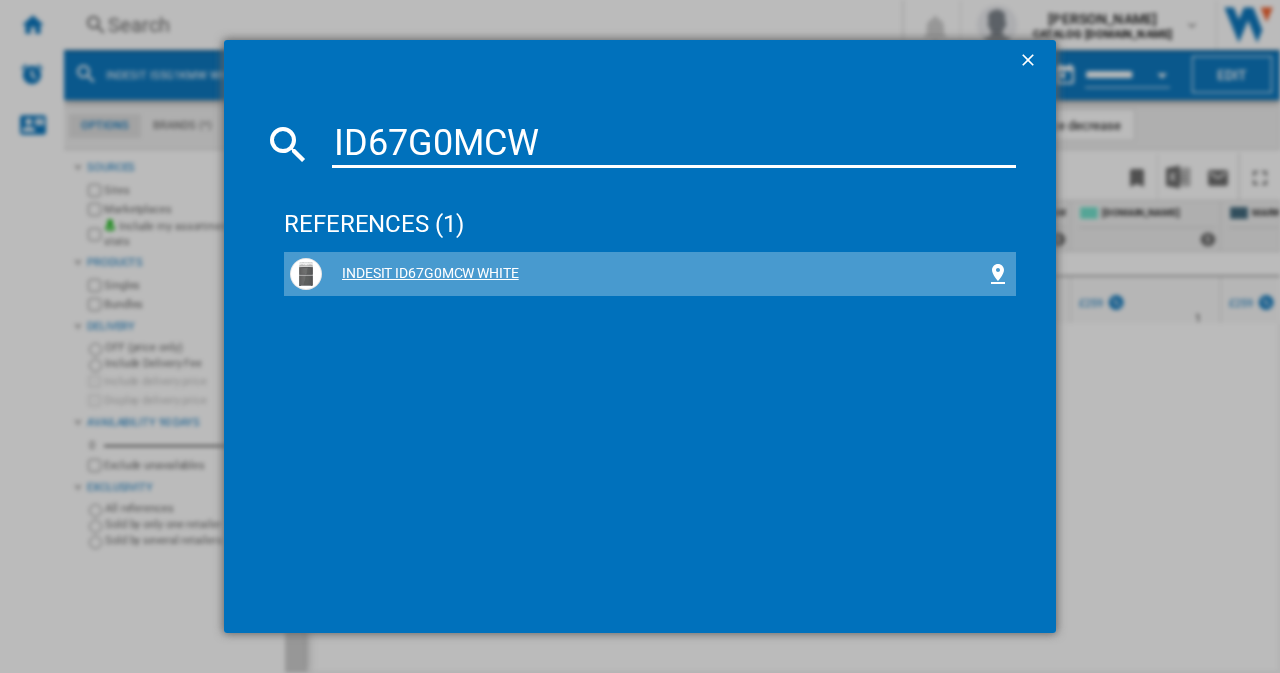 click on "INDESIT ID67G0MCW WHITE" at bounding box center (654, 274) 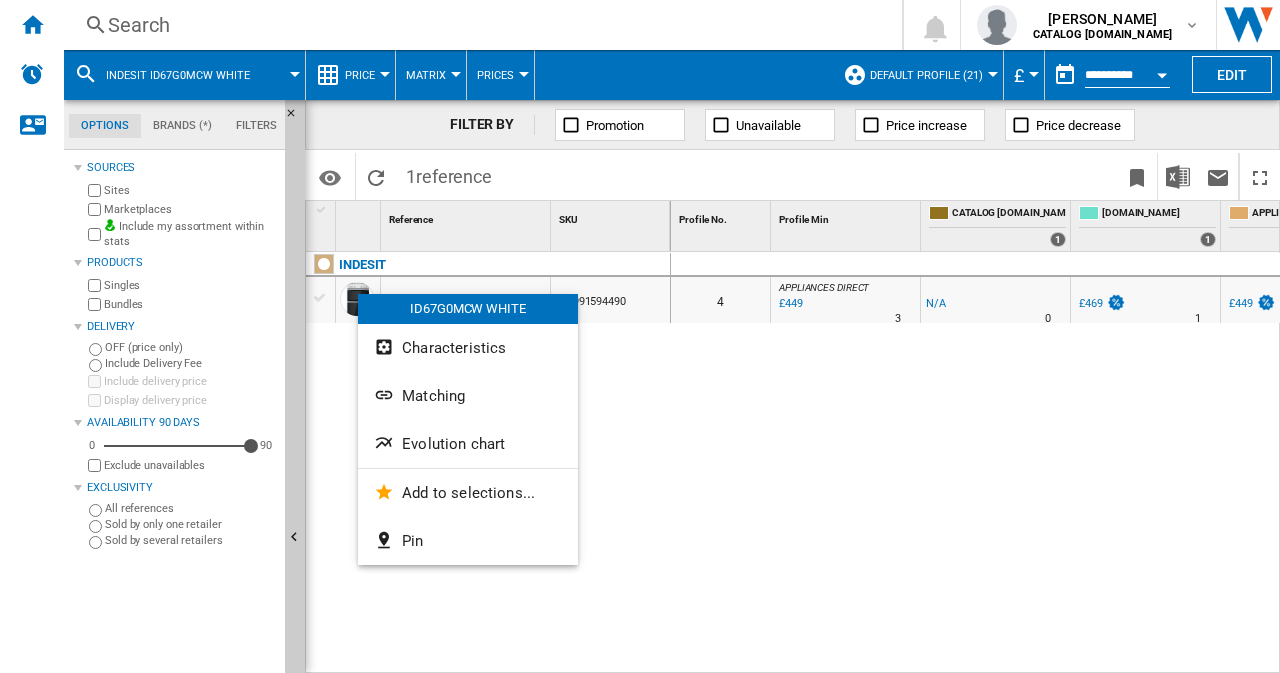 click on "Evolution chart" at bounding box center (453, 444) 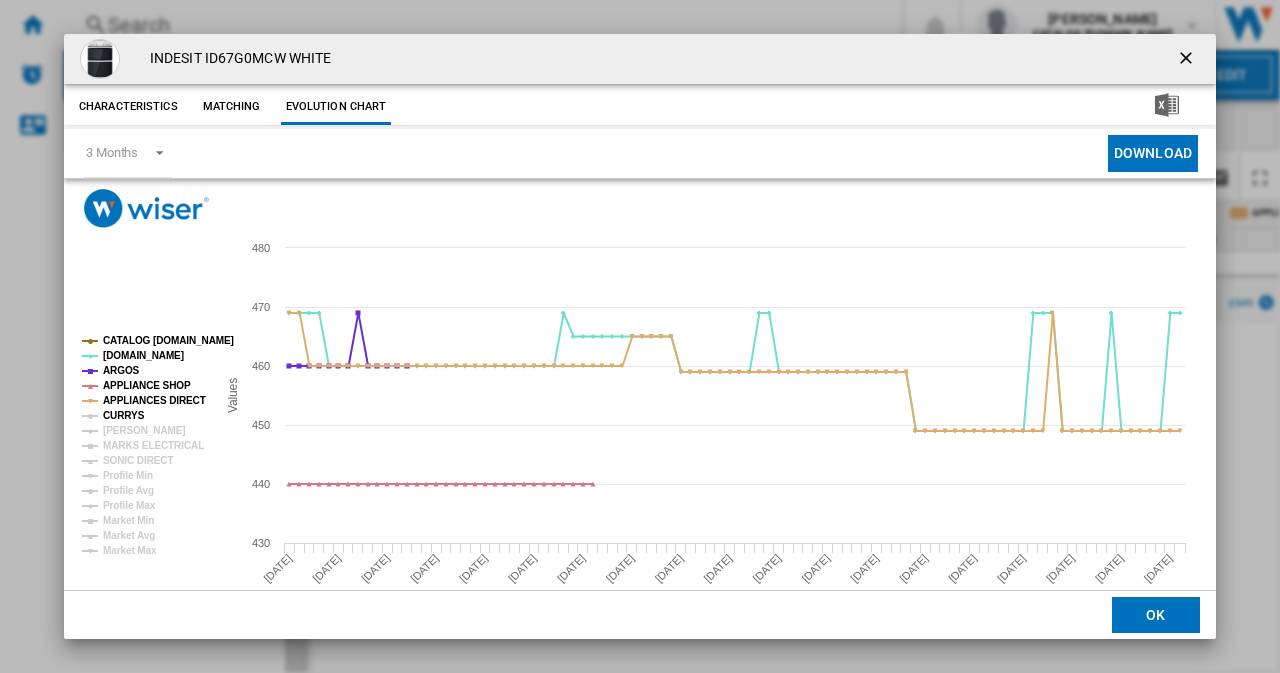 click on "CURRYS" 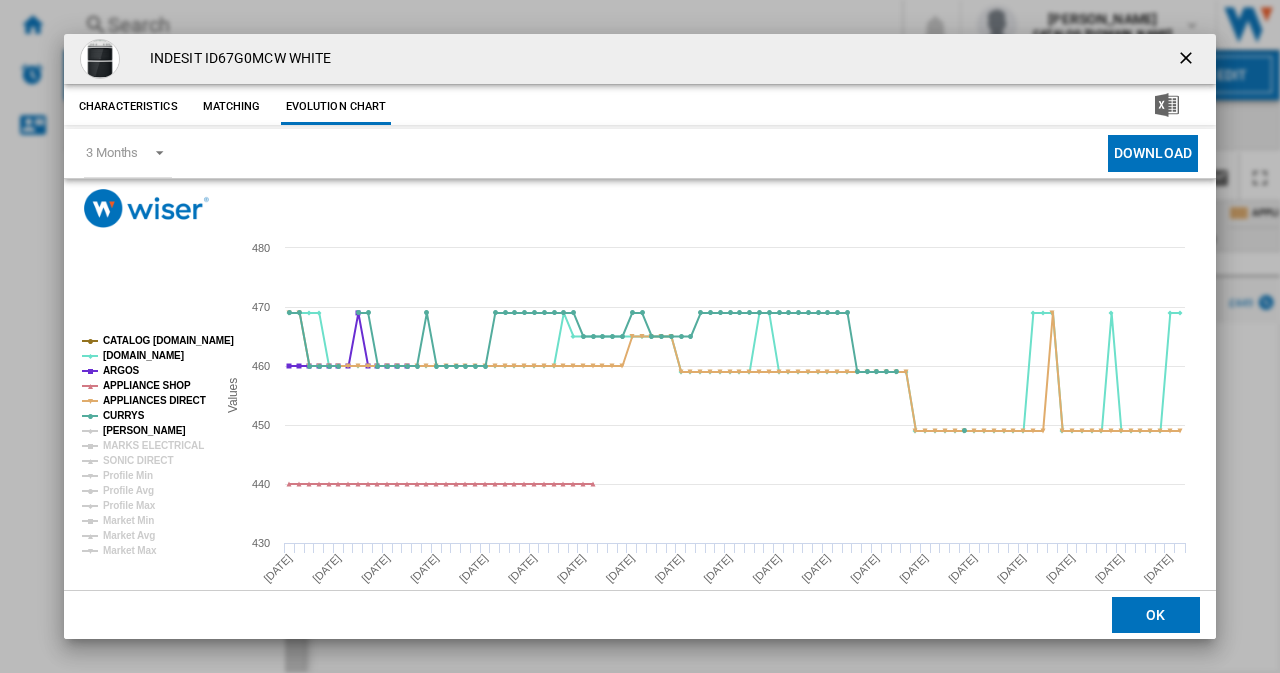 click on "[PERSON_NAME]" 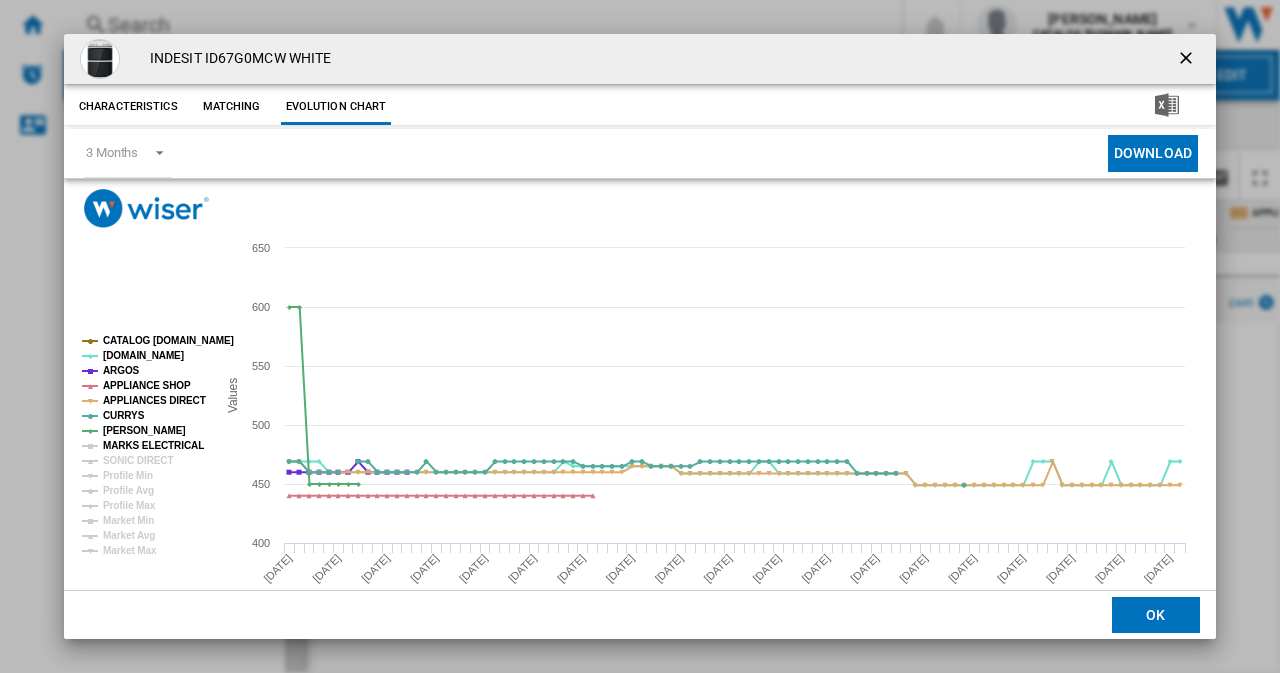 click on "MARKS ELECTRICAL" 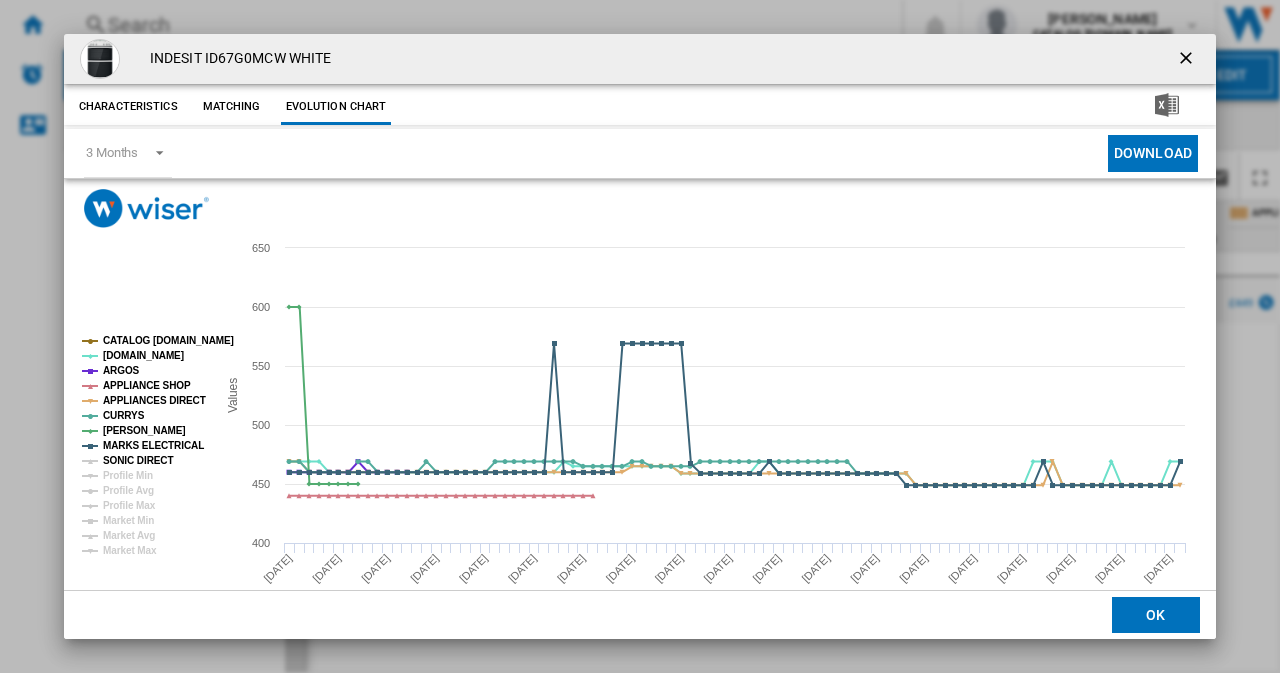 click on "SONIC DIRECT" 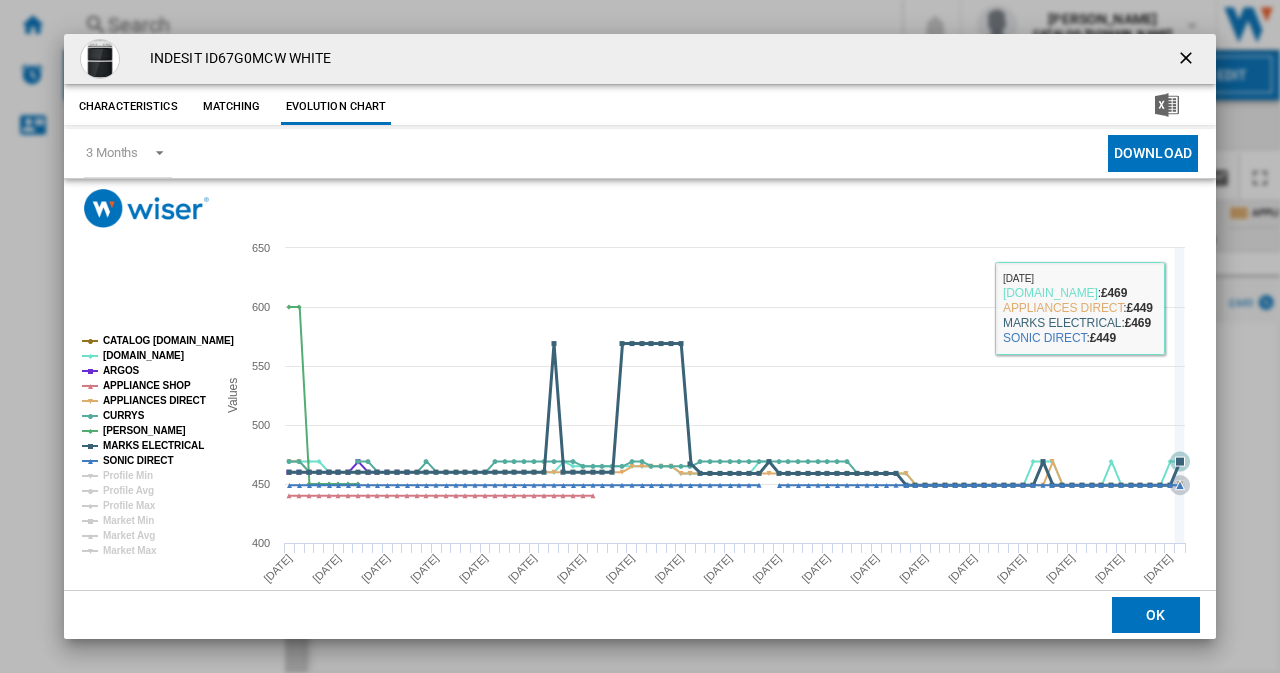 type 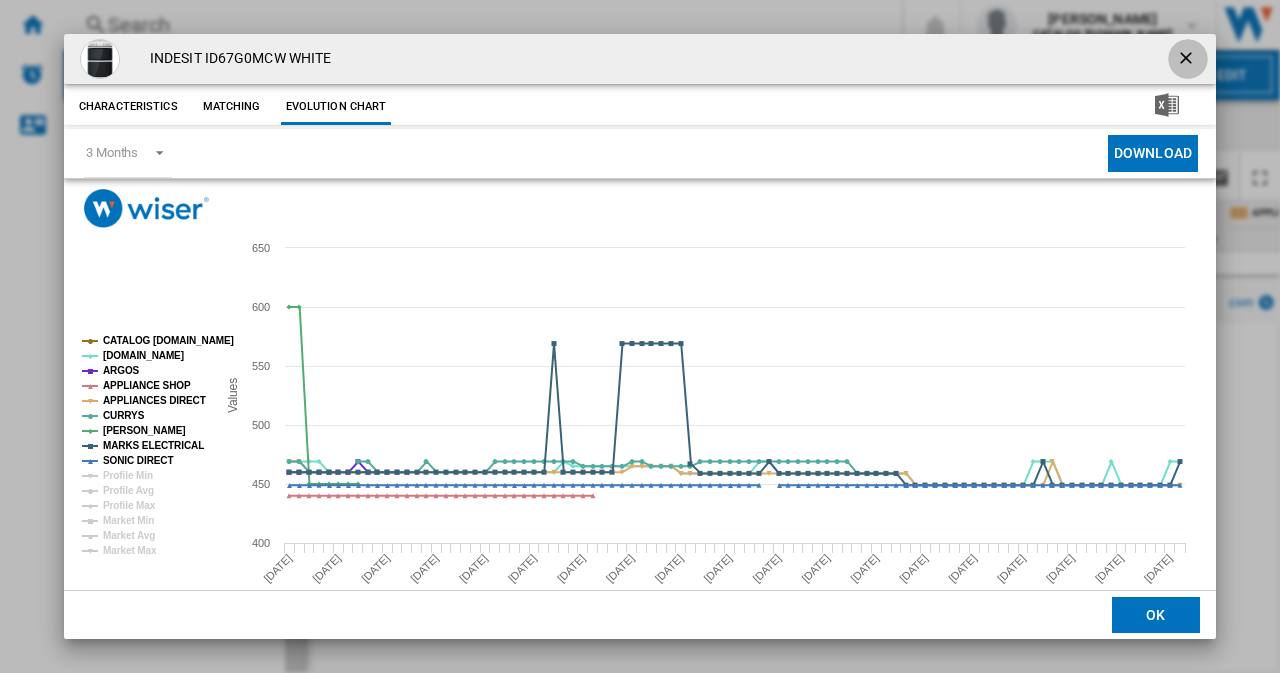 click at bounding box center [1188, 60] 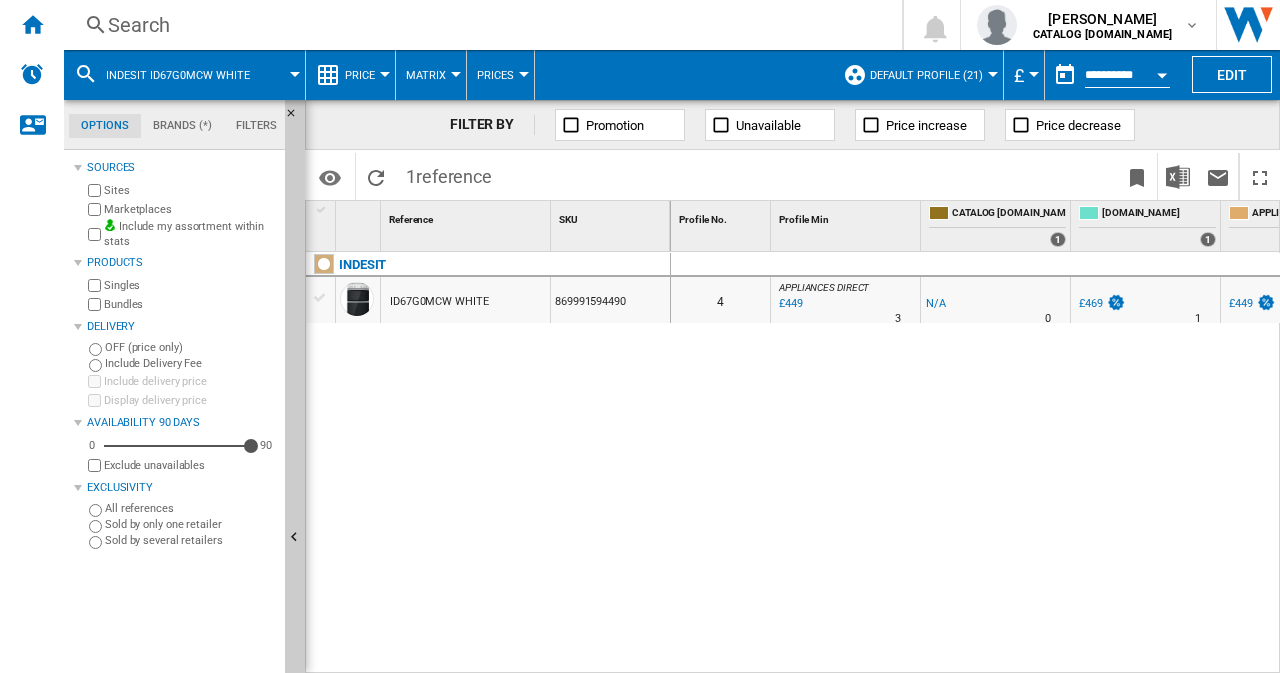 click on "Search" at bounding box center (479, 25) 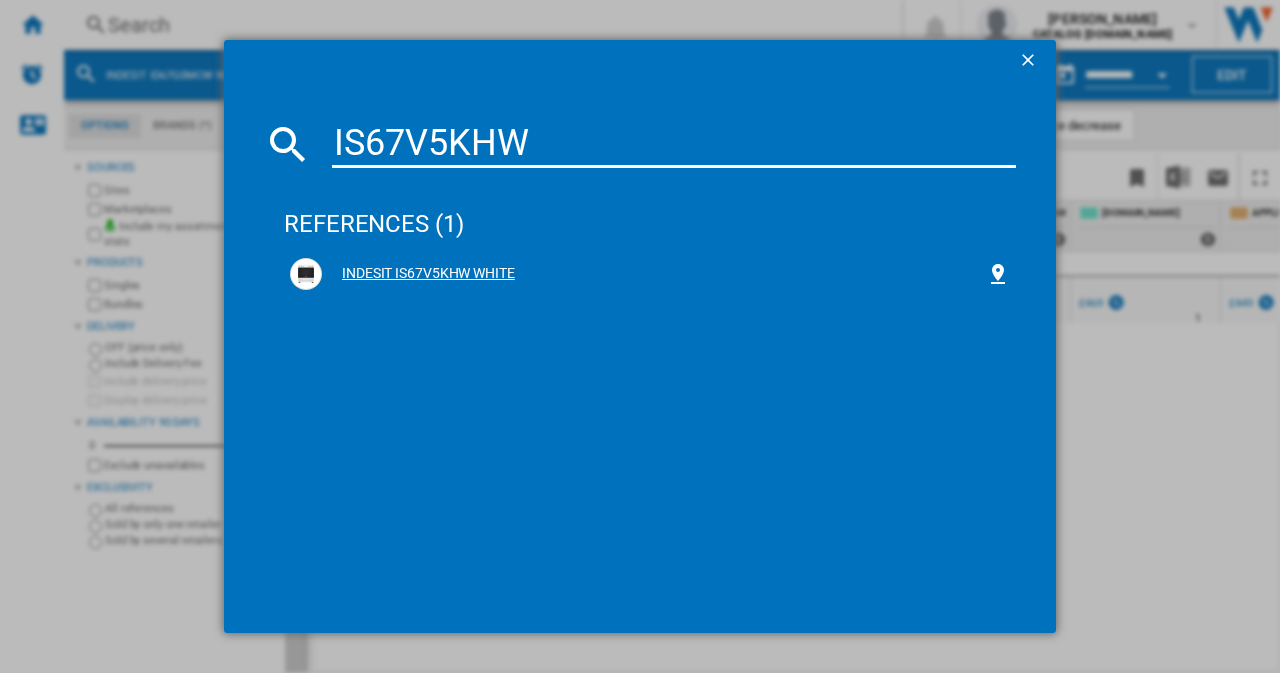 type on "IS67V5KHW" 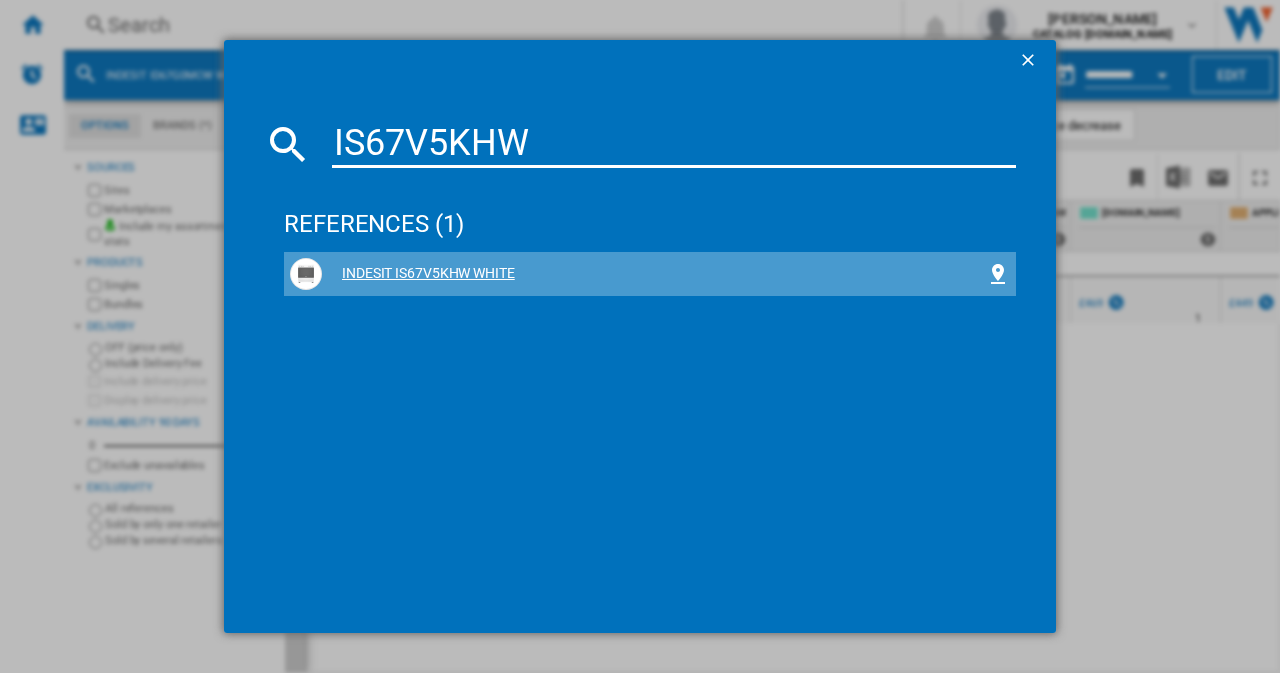 click on "INDESIT IS67V5KHW WHITE" at bounding box center [654, 274] 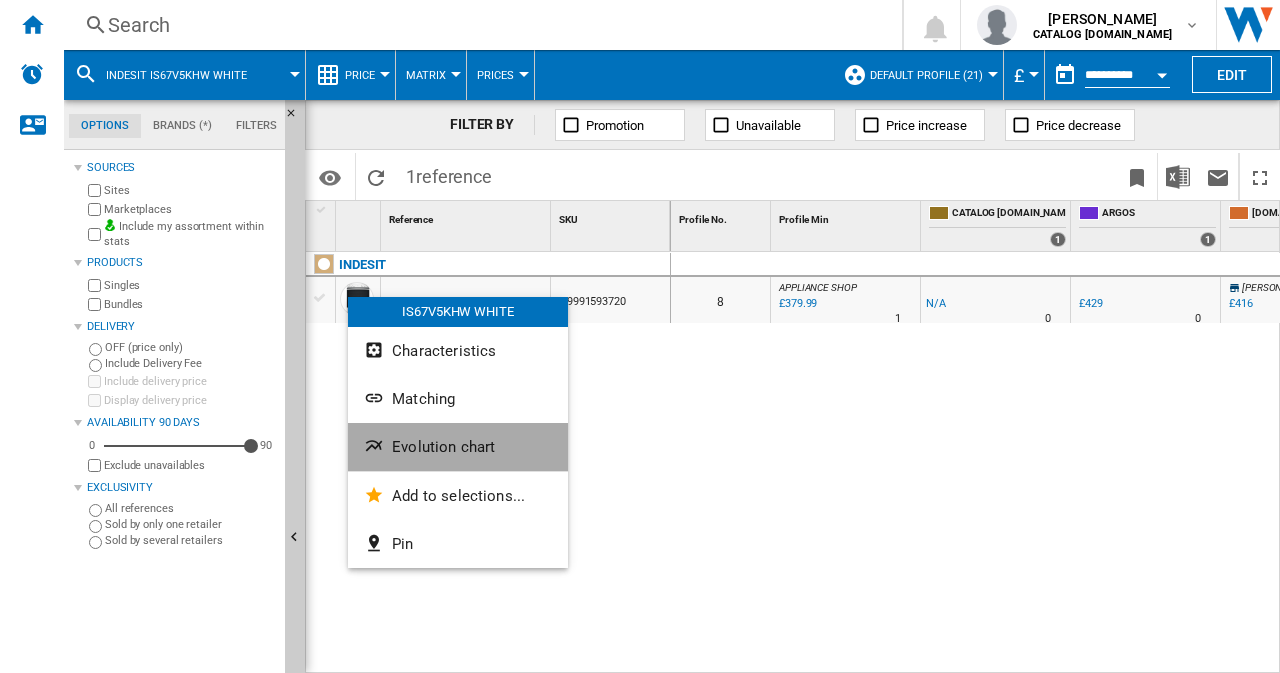 click on "Evolution chart" at bounding box center [443, 447] 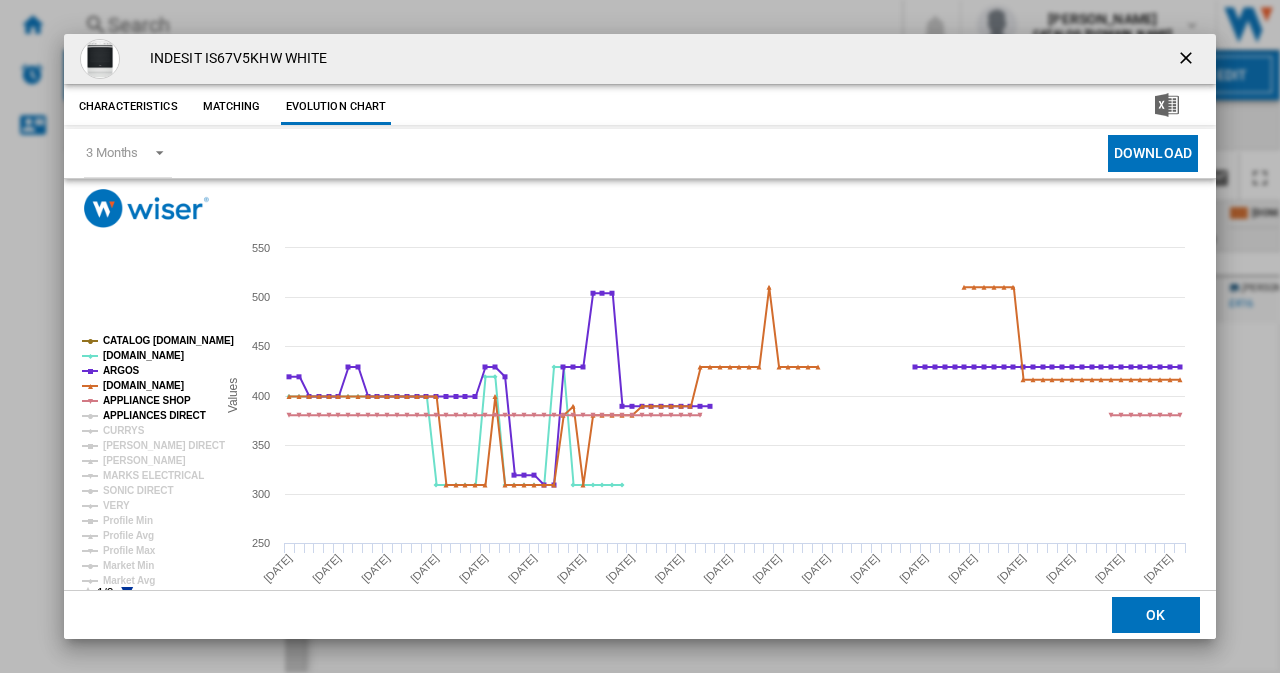 click on "APPLIANCES DIRECT" 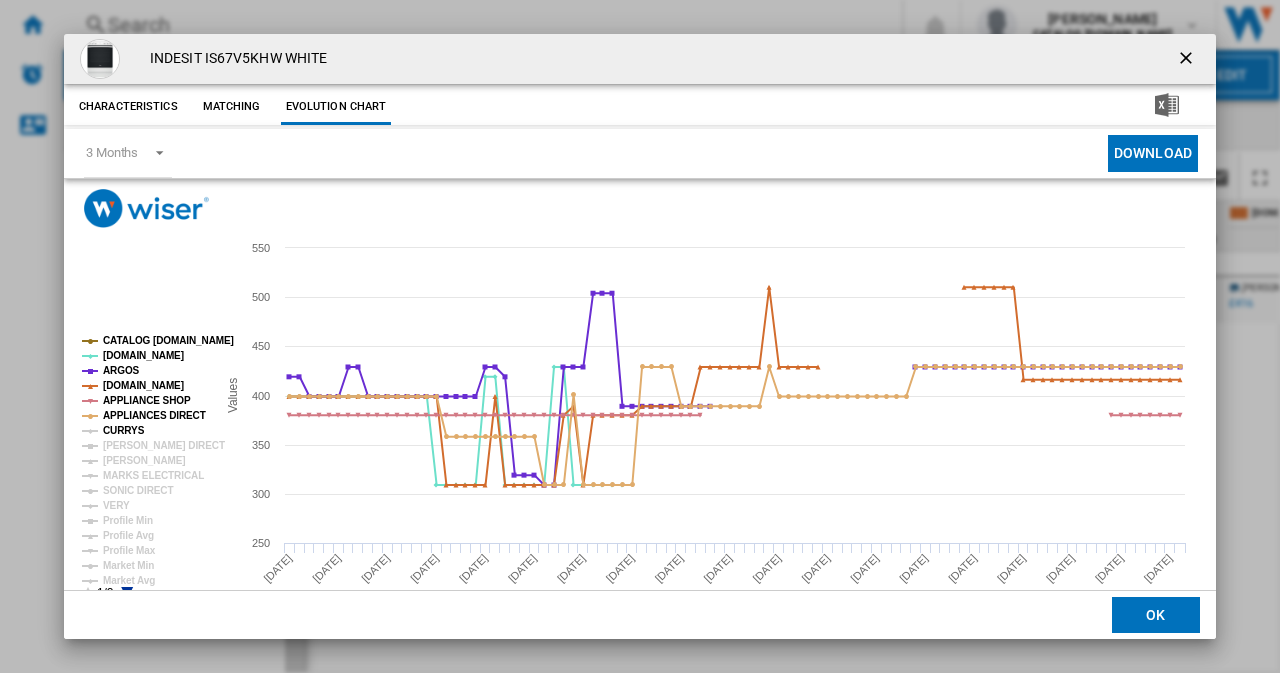 click on "CURRYS" 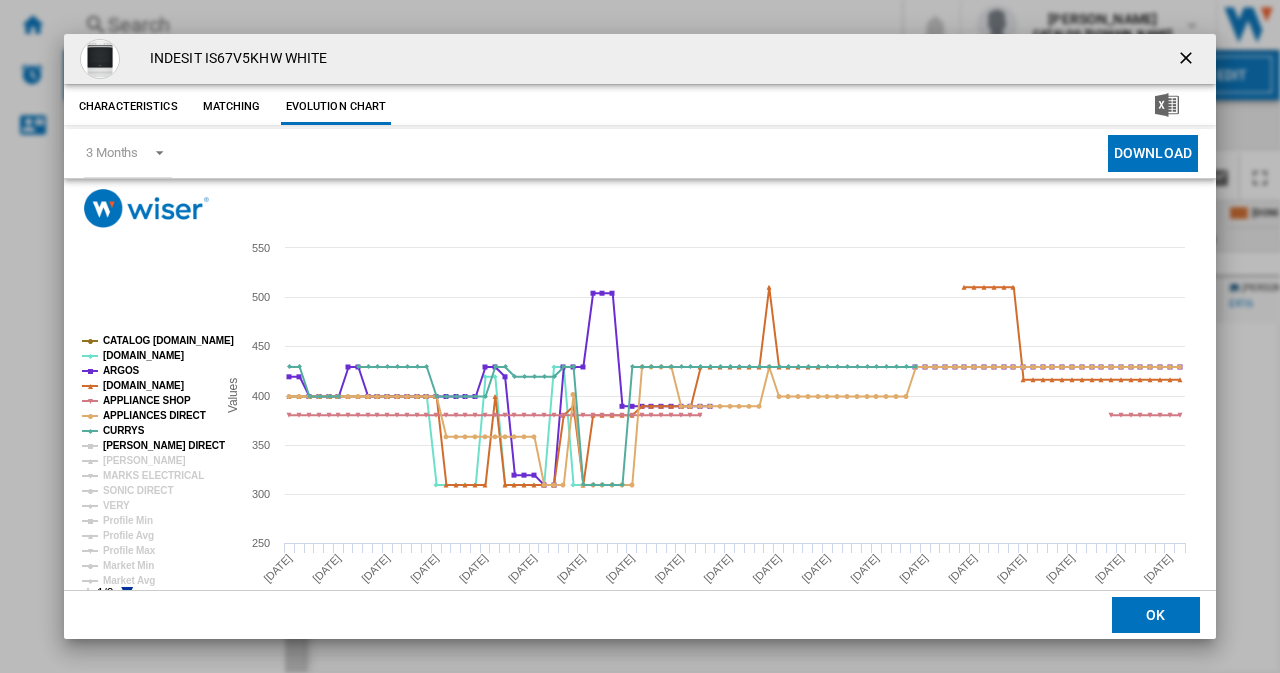 click on "[PERSON_NAME] DIRECT" 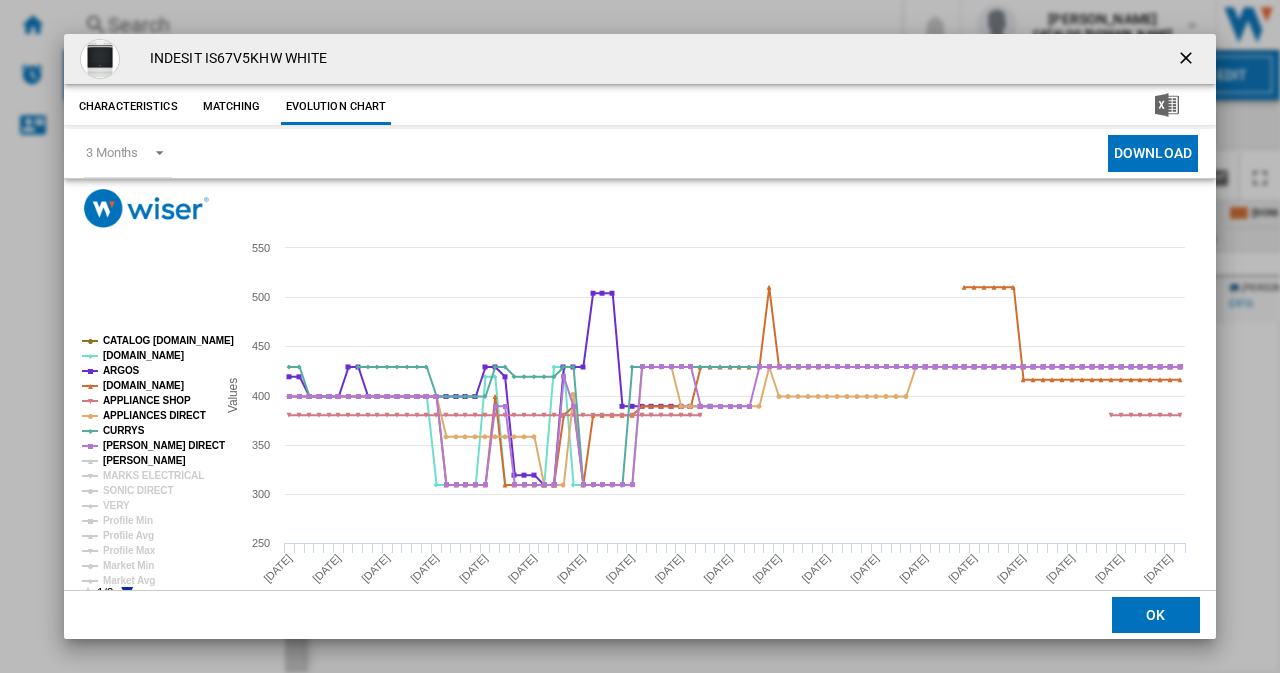 click on "[PERSON_NAME]" 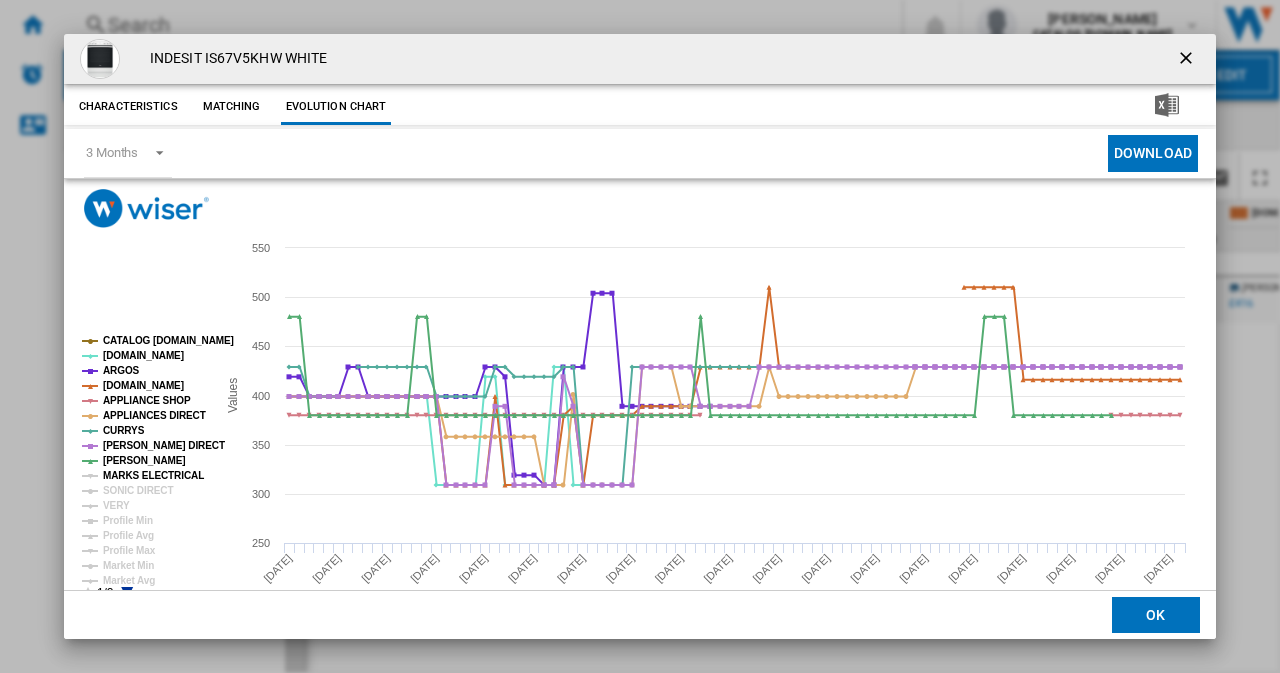 click on "MARKS ELECTRICAL" 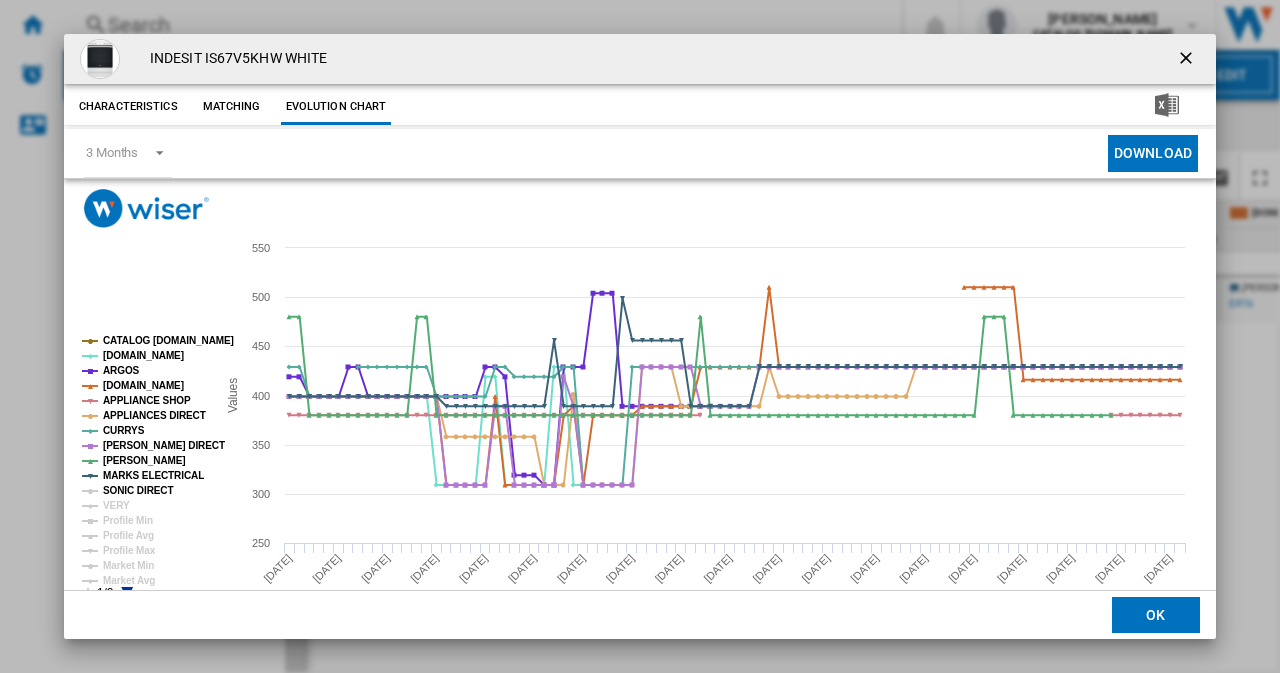 click on "SONIC DIRECT" 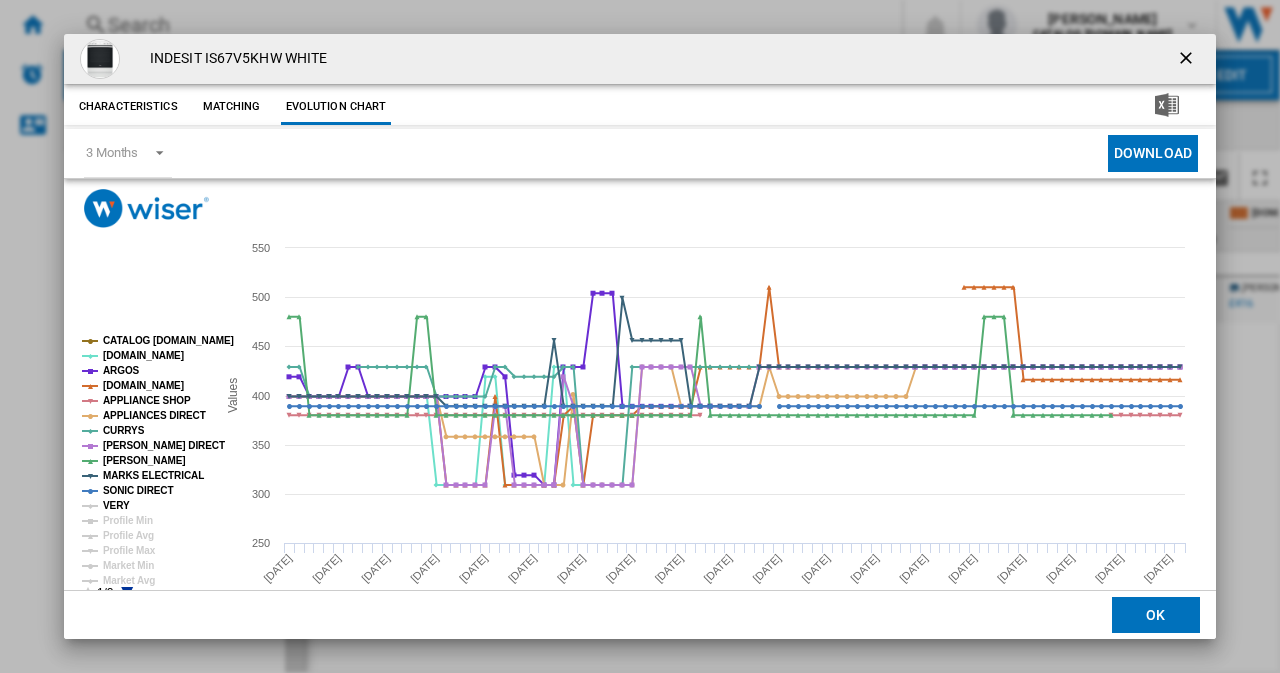 click on "VERY" 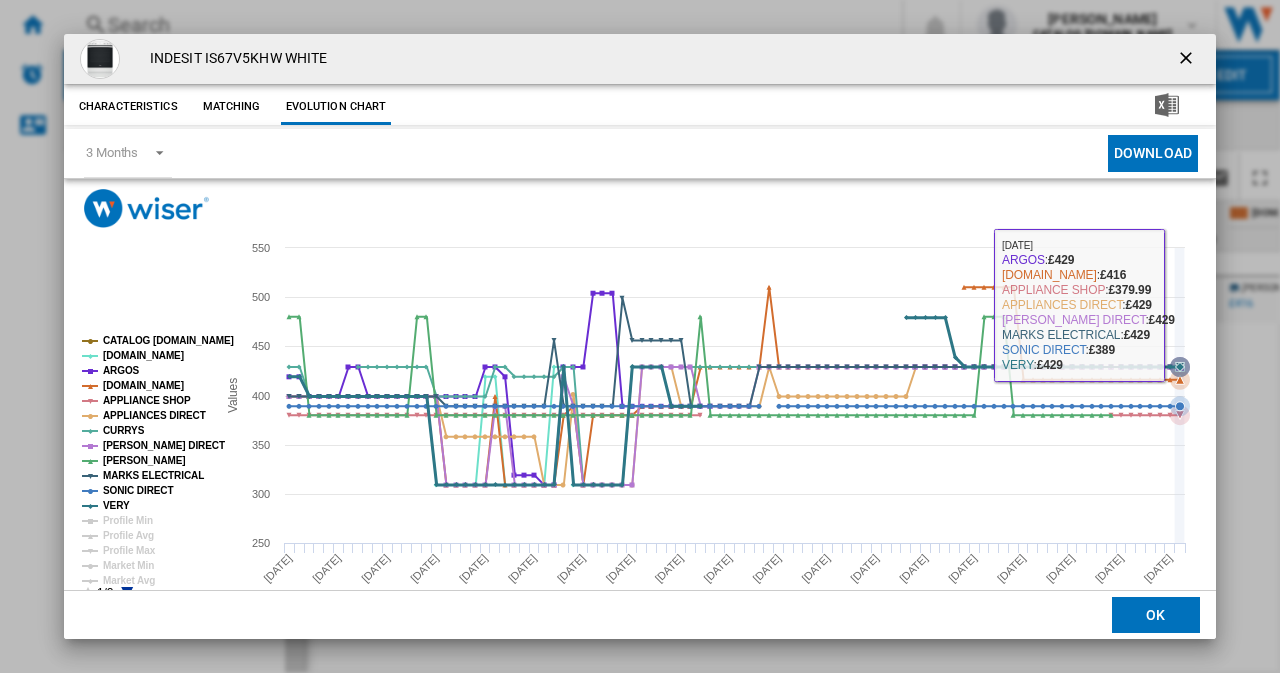 type 